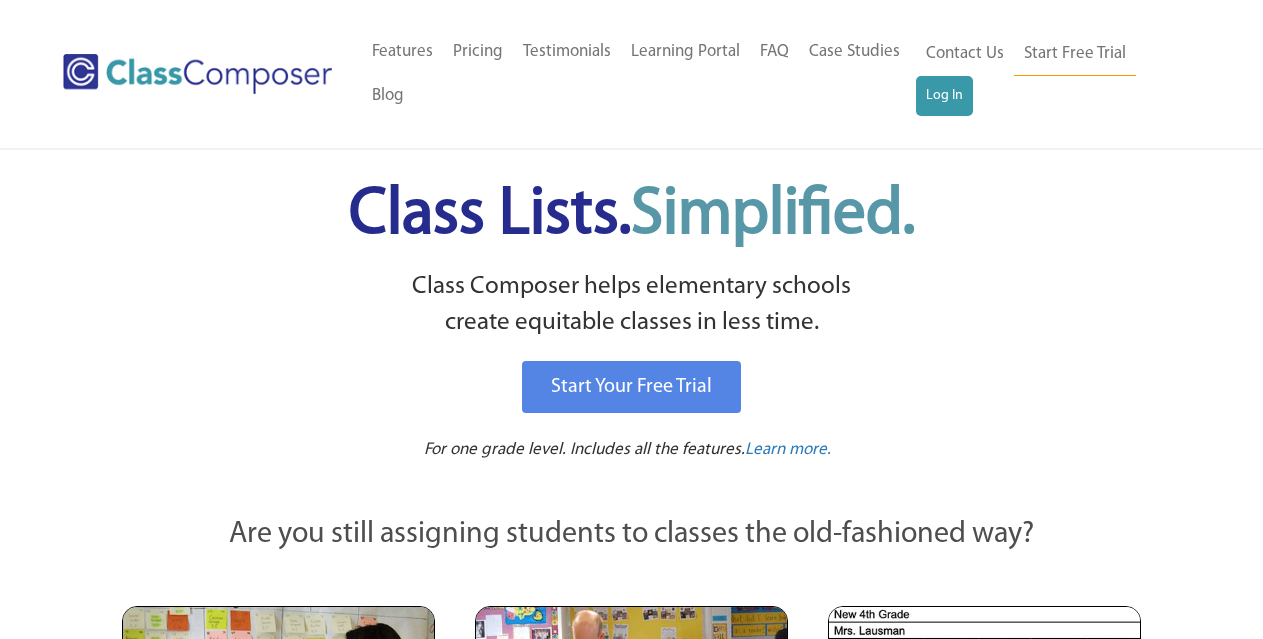 scroll, scrollTop: 0, scrollLeft: 0, axis: both 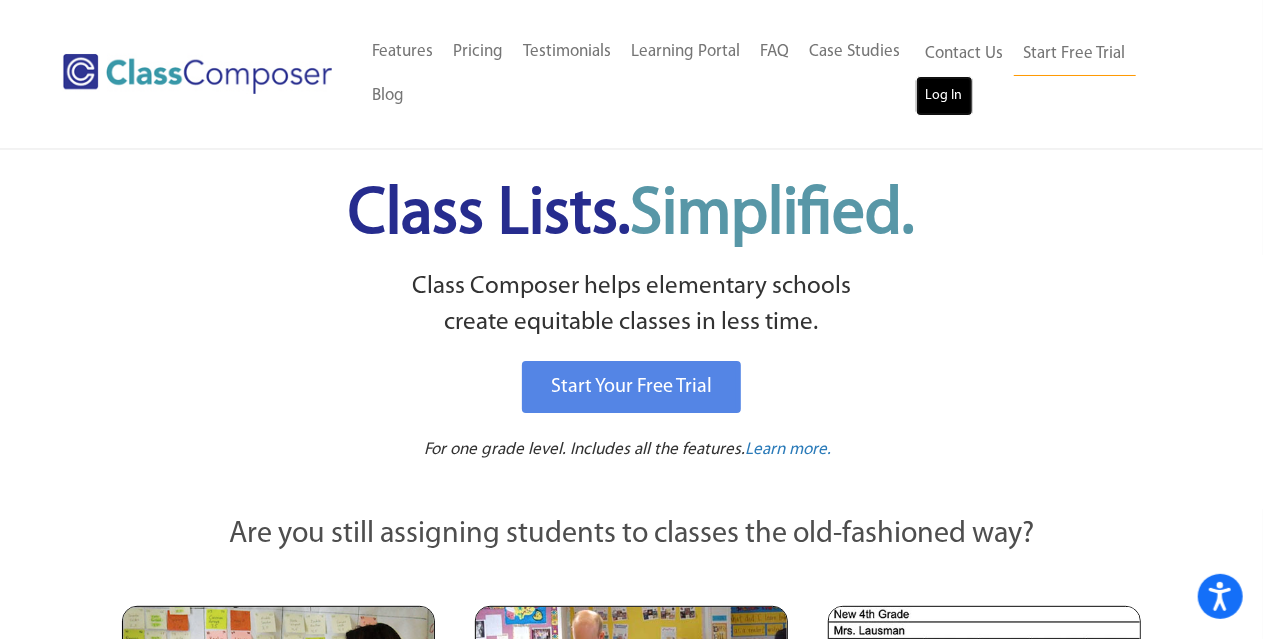 click on "Log In" at bounding box center [944, 96] 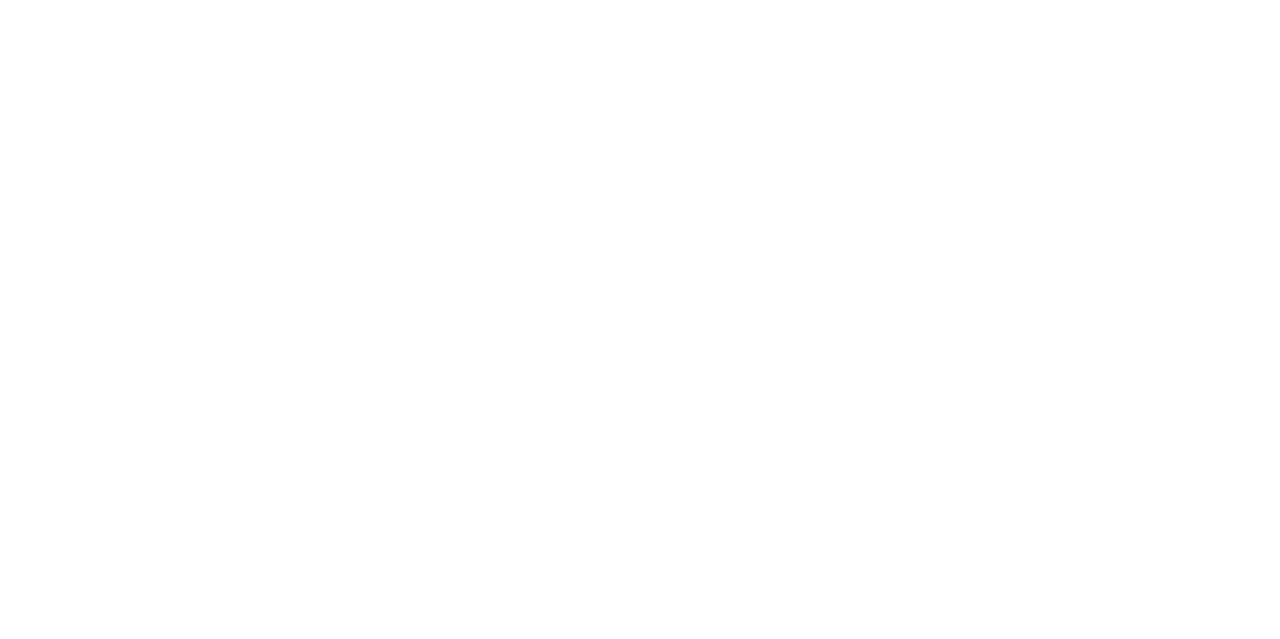 scroll, scrollTop: 0, scrollLeft: 0, axis: both 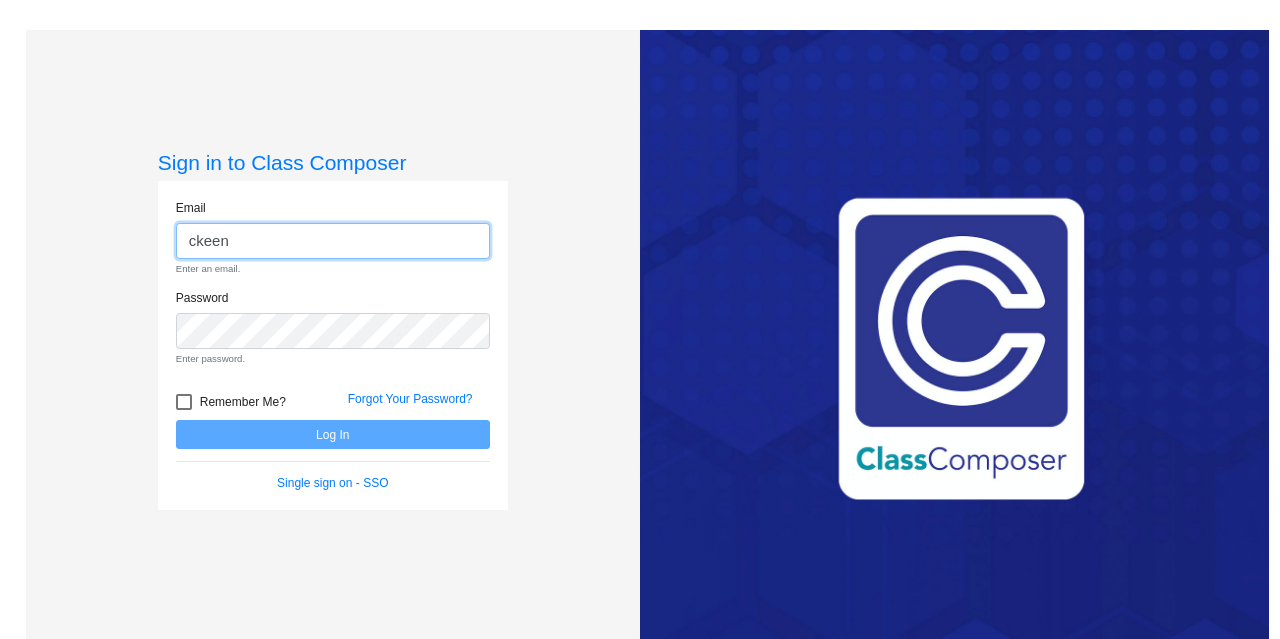 click on "ckeen" 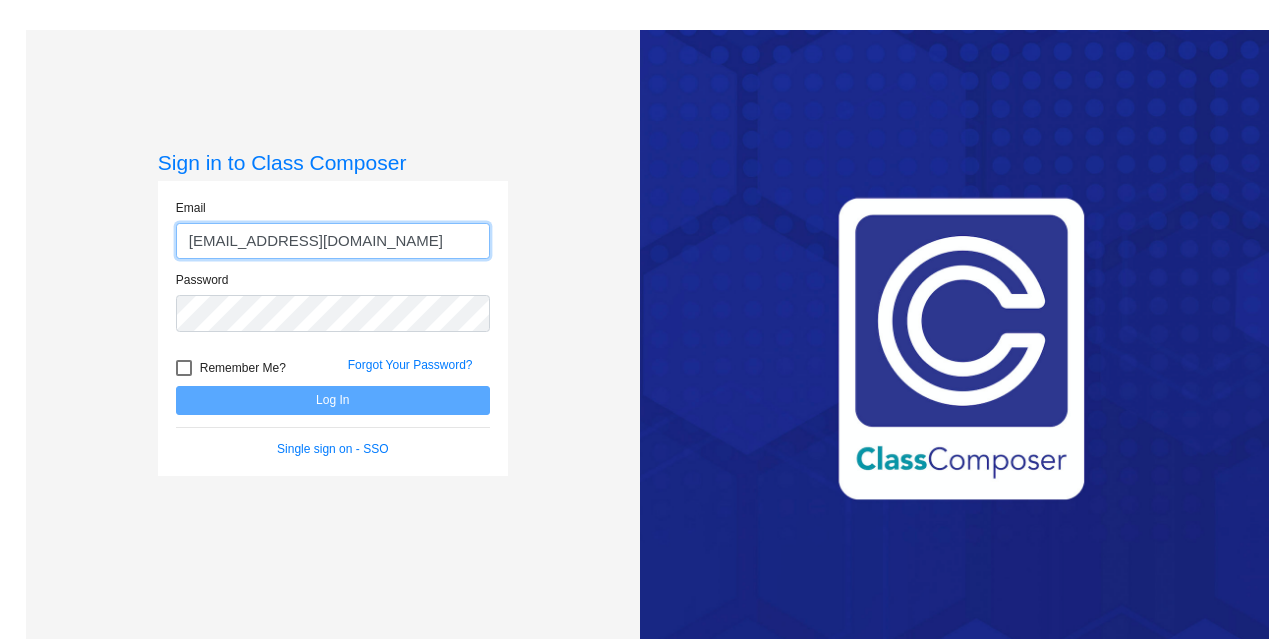 type on "ckeen@forsyth.k12.ga.us" 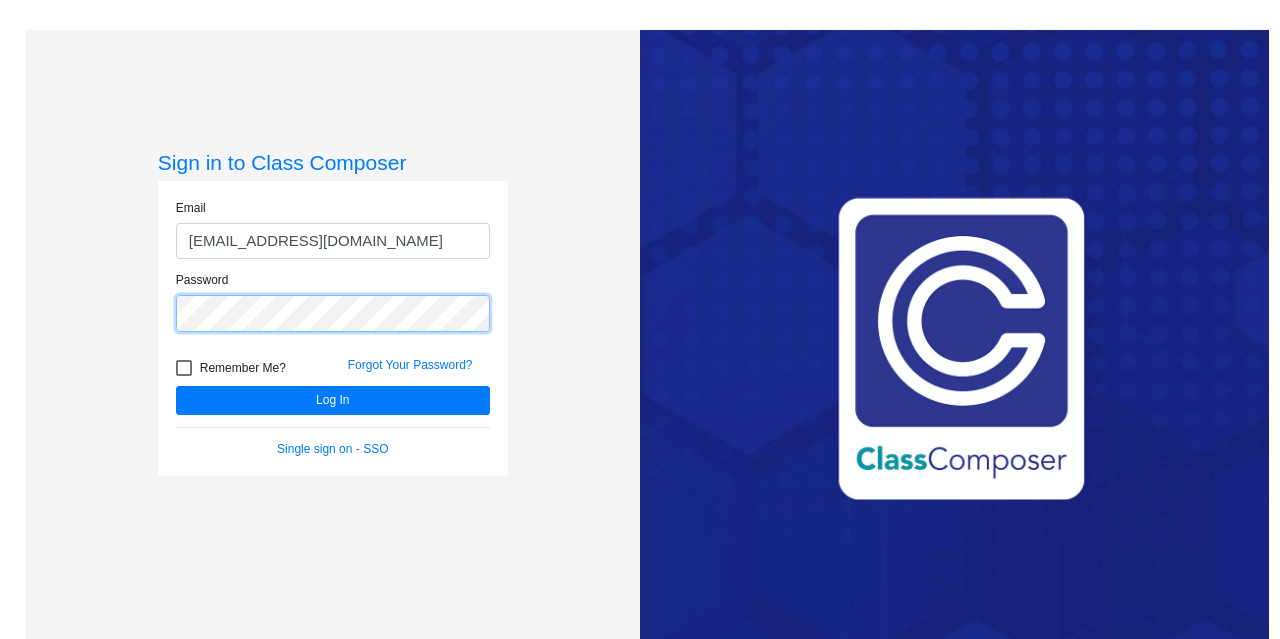 click on "Log In" 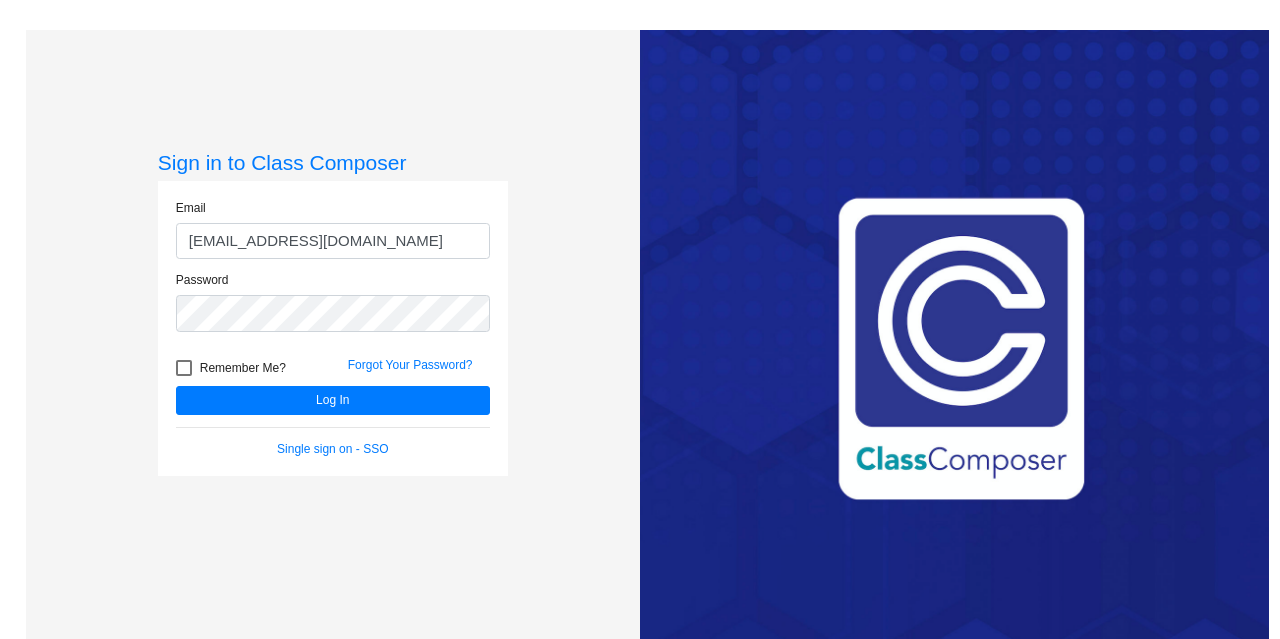 click at bounding box center (184, 368) 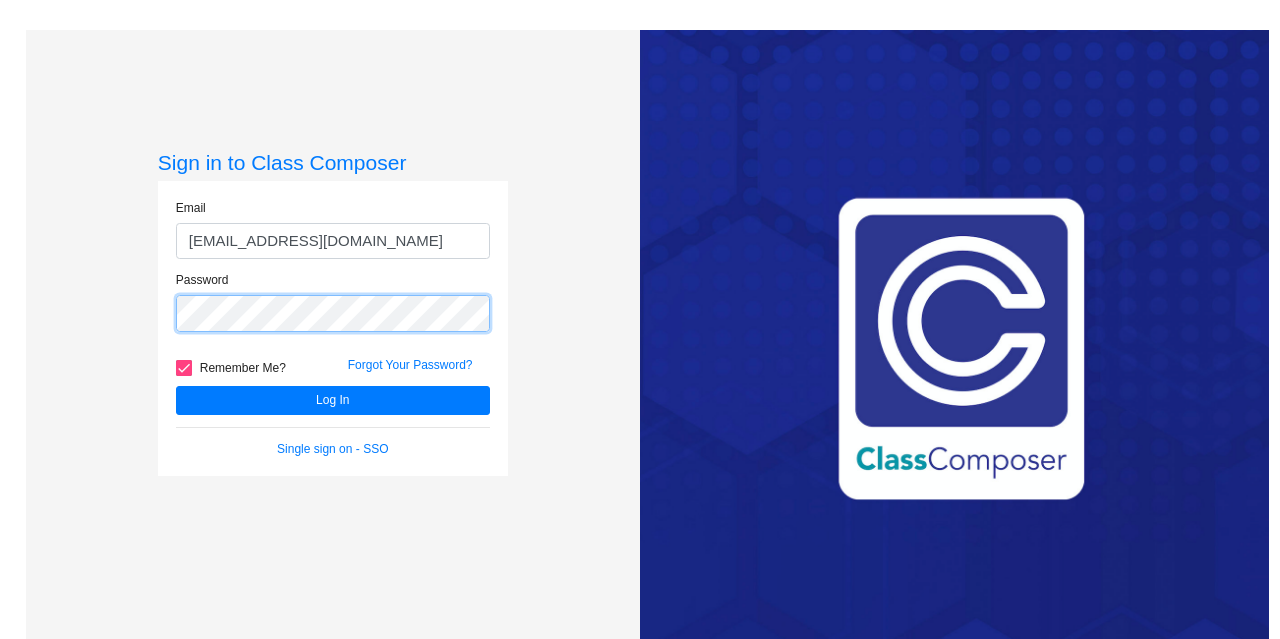 click on "Log In" 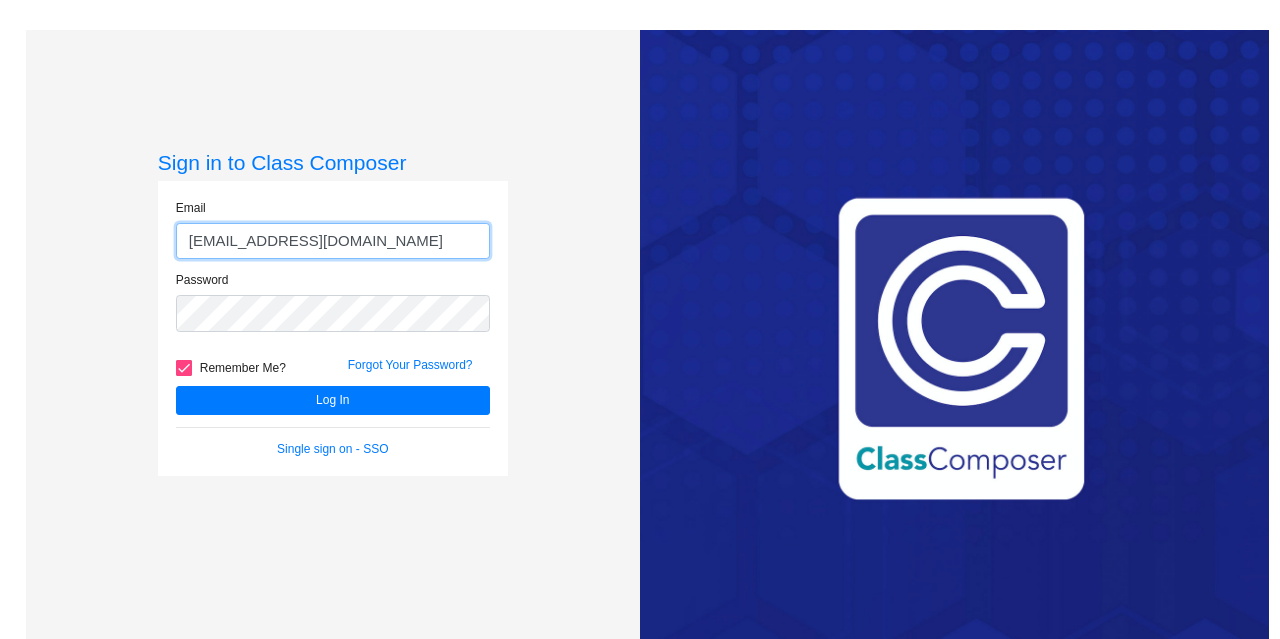 click on "ckeen@forsyth.k12.ga.us" 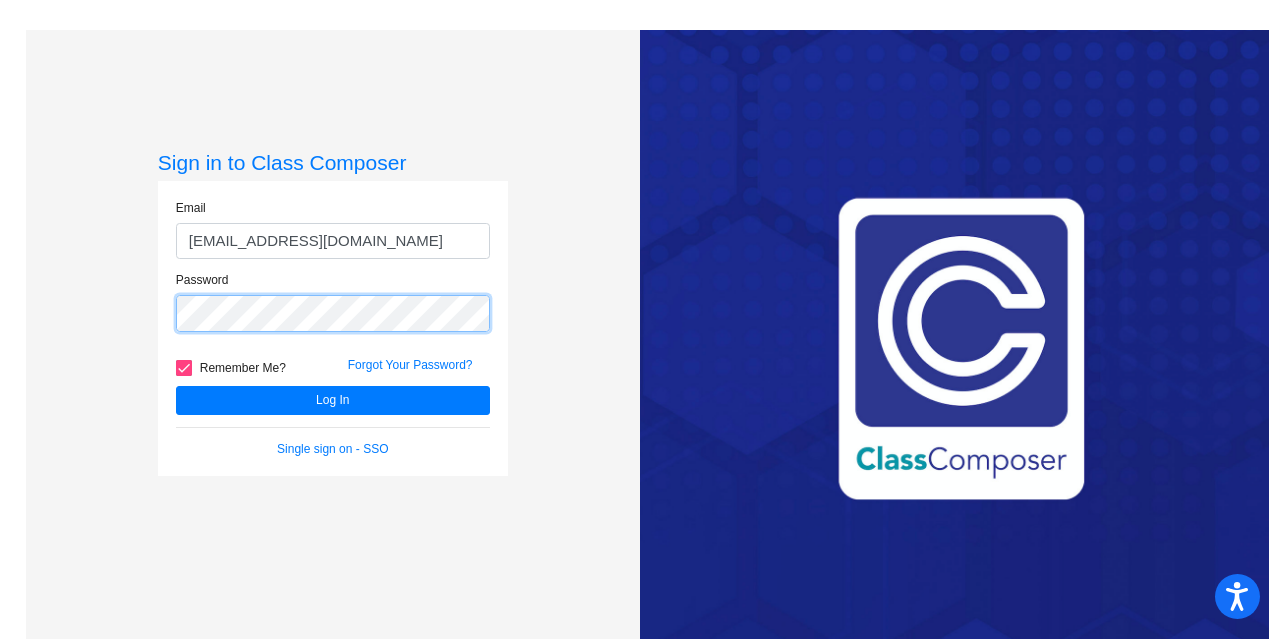 click on "Log In" 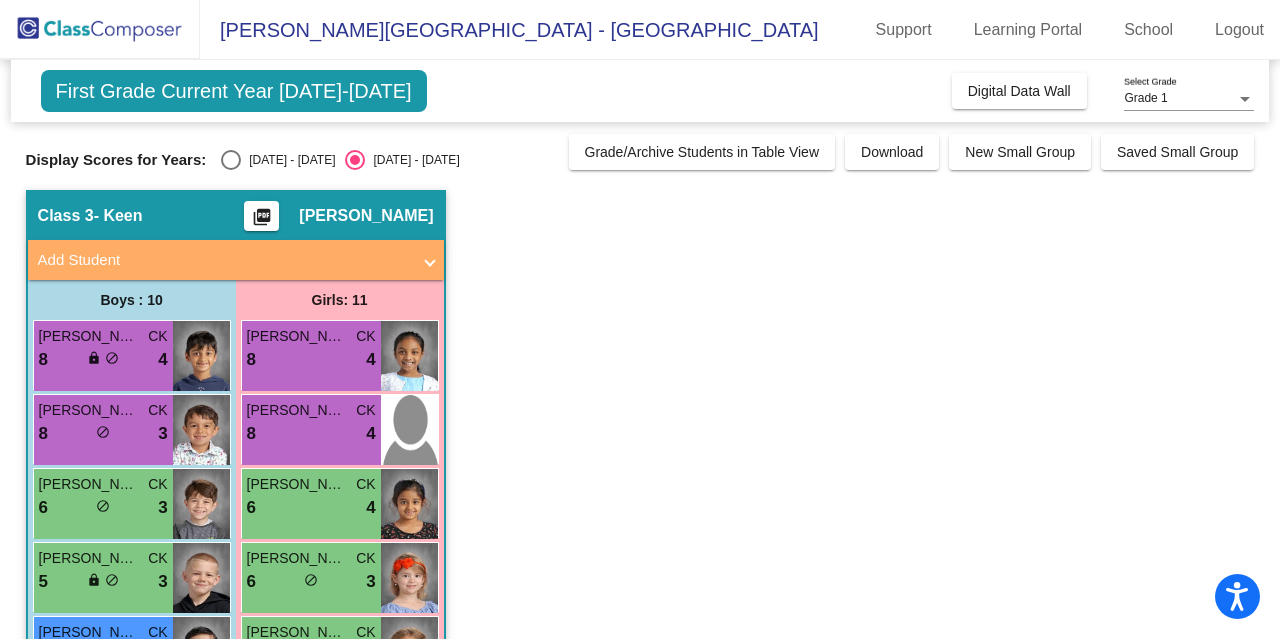 click on "Class 3   - Keen  picture_as_pdf Caroline Keen  Add Student  First Name Last Name Student Id  (Recommended)   Boy   Girl   Non Binary Add Close  Boys : 10  Aryash Sharma-Borole CK 8 lock do_not_disturb_alt 4 Lincoln Chapman CK 8 lock do_not_disturb_alt 3 Ekmel Ayar CK 6 lock do_not_disturb_alt 3 Owen Garcia CK 5 lock do_not_disturb_alt 3 William Mendoza CK 1 lock do_not_disturb_alt 4 T2A EIR EIM Grayson Kouznetsov CK 7 lock do_not_disturb_alt 2 Samskrut Perni CK 6 lock do_not_disturb_alt 2 Robert Grissom CK 5 lock do_not_disturb_alt 2 Tobin Casey CK 4 lock do_not_disturb_alt 2 SPC Austin Powell CK 4 lock do_not_disturb_alt 2 Girls: 11 Aadvika Kaparthi CK 8 lock do_not_disturb_alt 4 Parul Saxena CK 8 lock do_not_disturb_alt 4 Ivana Thind CK 6 lock do_not_disturb_alt 4 Sophia Dalianas CK 6 lock do_not_disturb_alt 3 Miller Quinones CK 5 lock do_not_disturb_alt 4 Isabella Schafer CK 5 lock do_not_disturb_alt 4 Amine Ucar CK 5 lock do_not_disturb_alt 4 Savannah Kenny CK 5 lock do_not_disturb_alt 3 Neeva Dolezal" 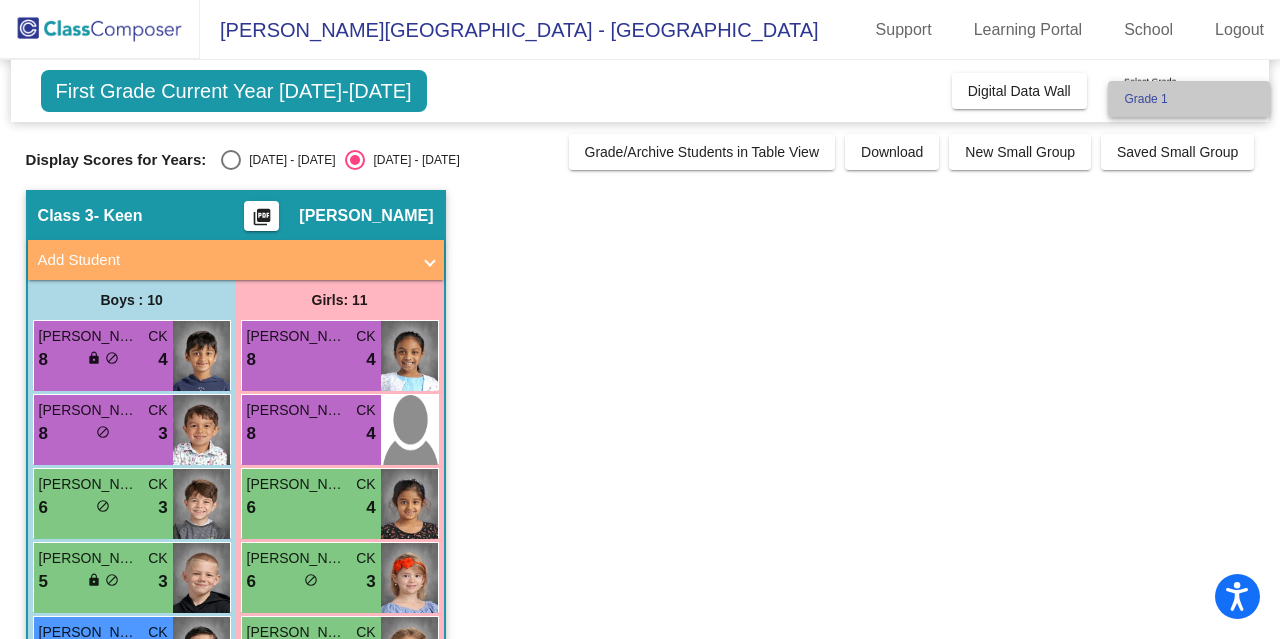 click on "Grade 1" at bounding box center (1189, 99) 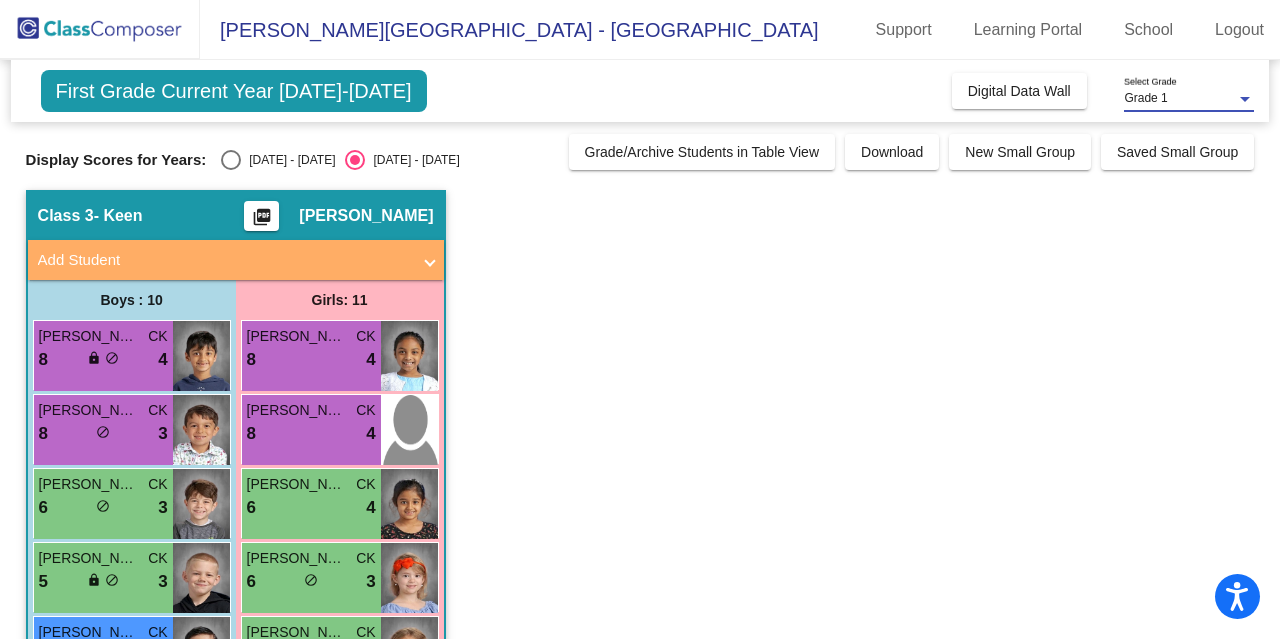 click on "Grade 1" at bounding box center (1180, 99) 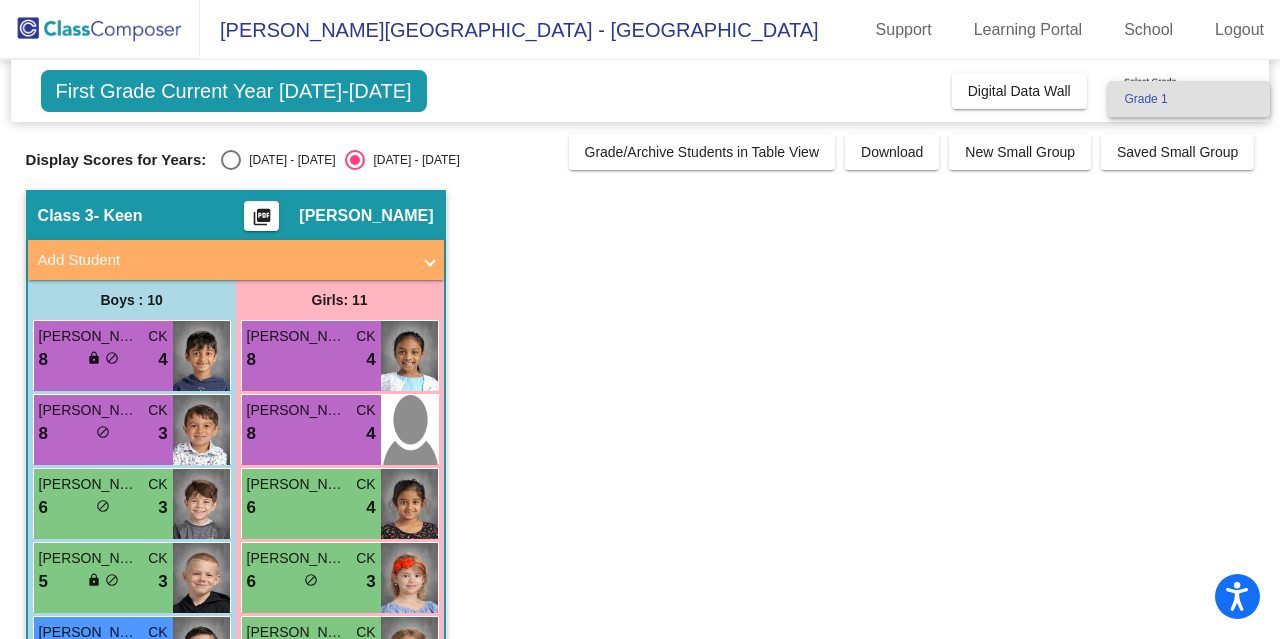 click at bounding box center [640, 319] 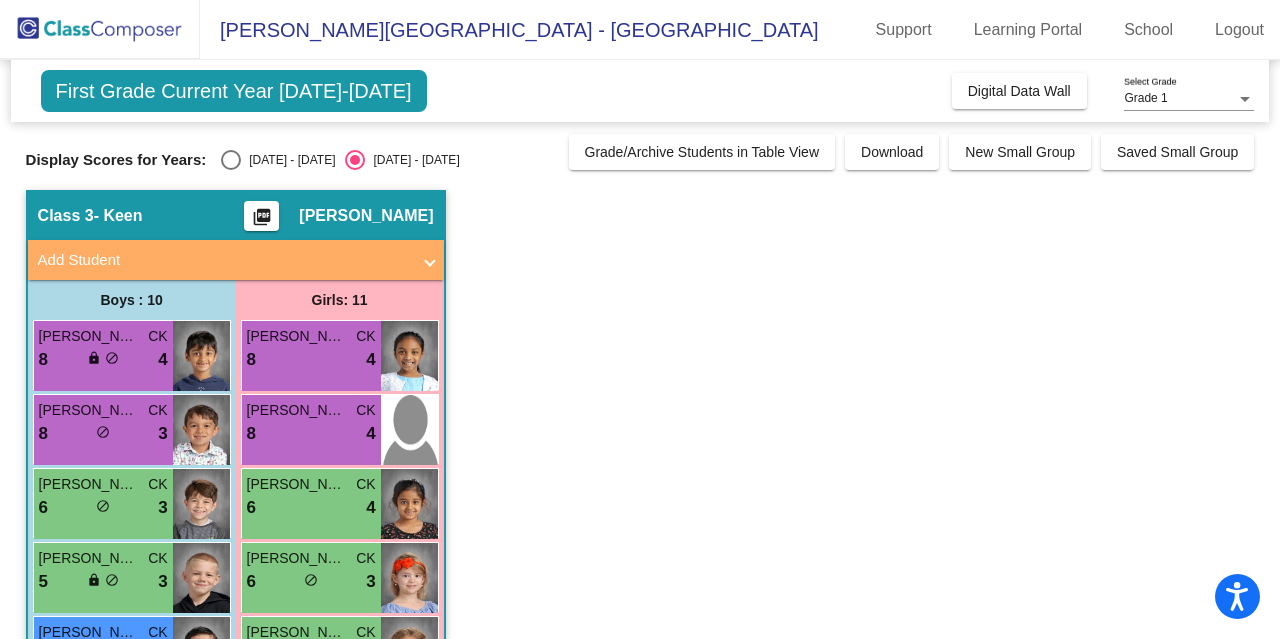 click on "First Grade Current Year 2024-2025" 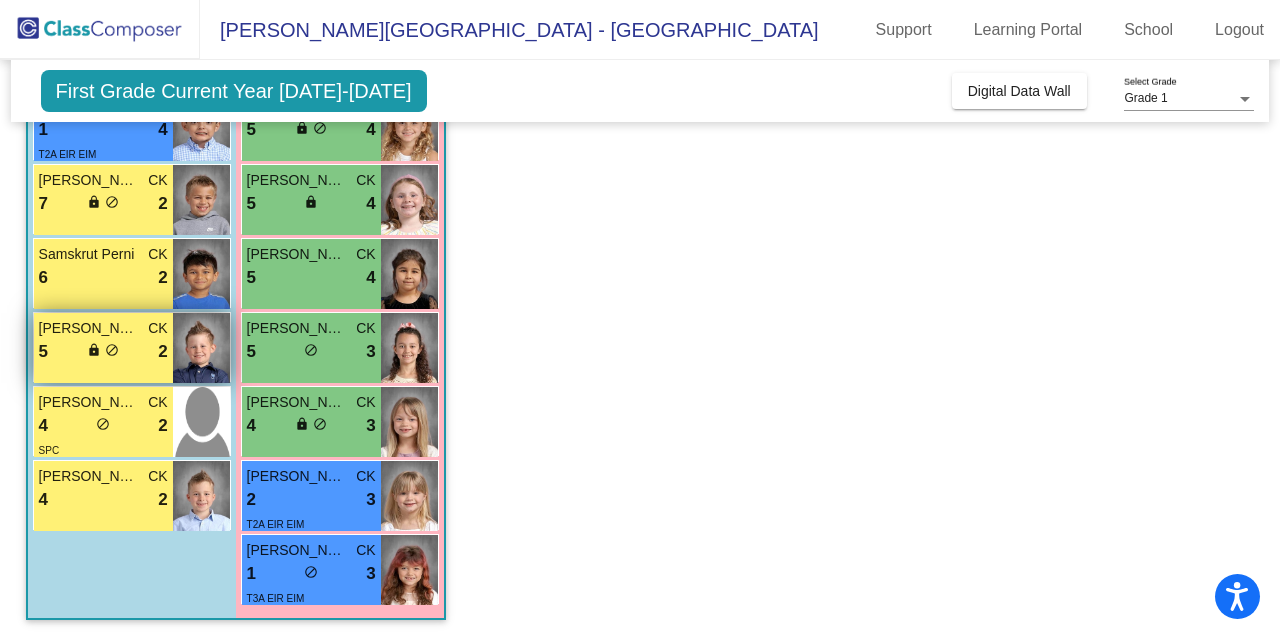 click on "lock" at bounding box center (94, 350) 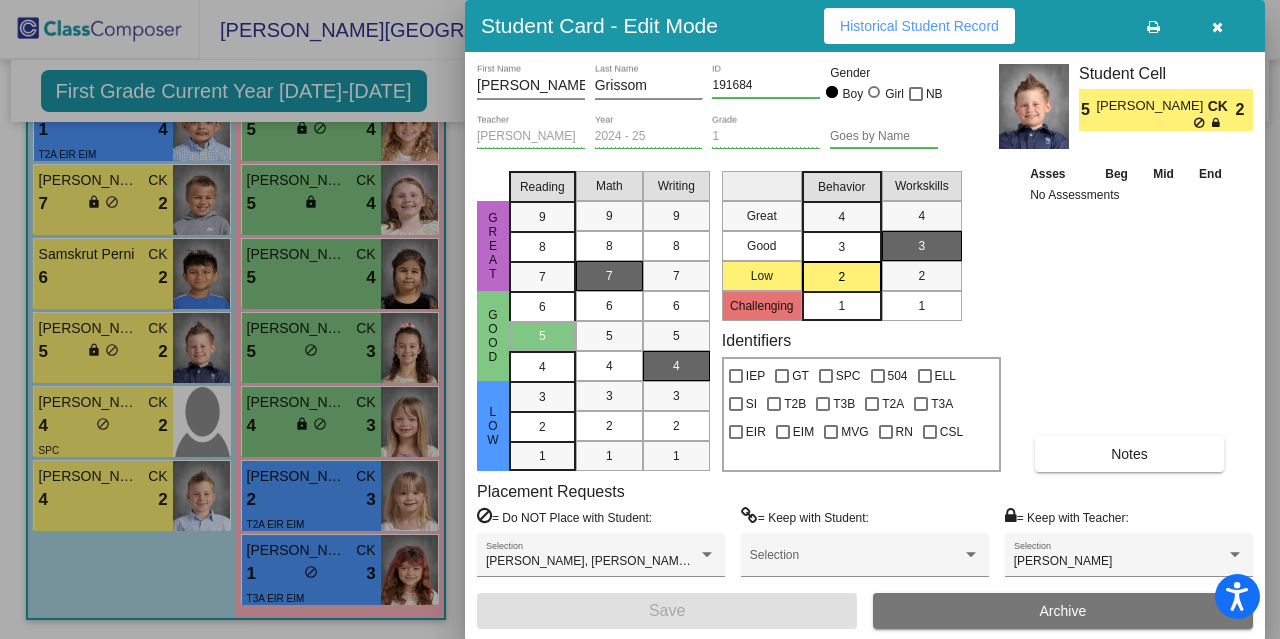 drag, startPoint x: 1266, startPoint y: 209, endPoint x: 1279, endPoint y: 331, distance: 122.69067 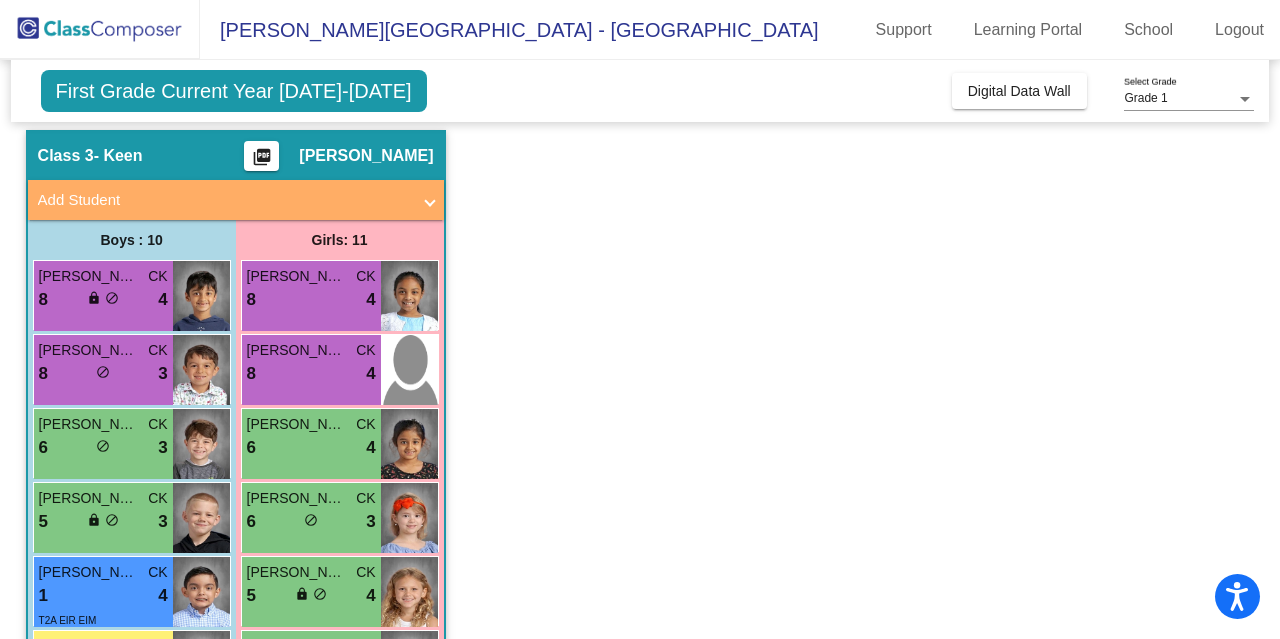 scroll, scrollTop: 0, scrollLeft: 0, axis: both 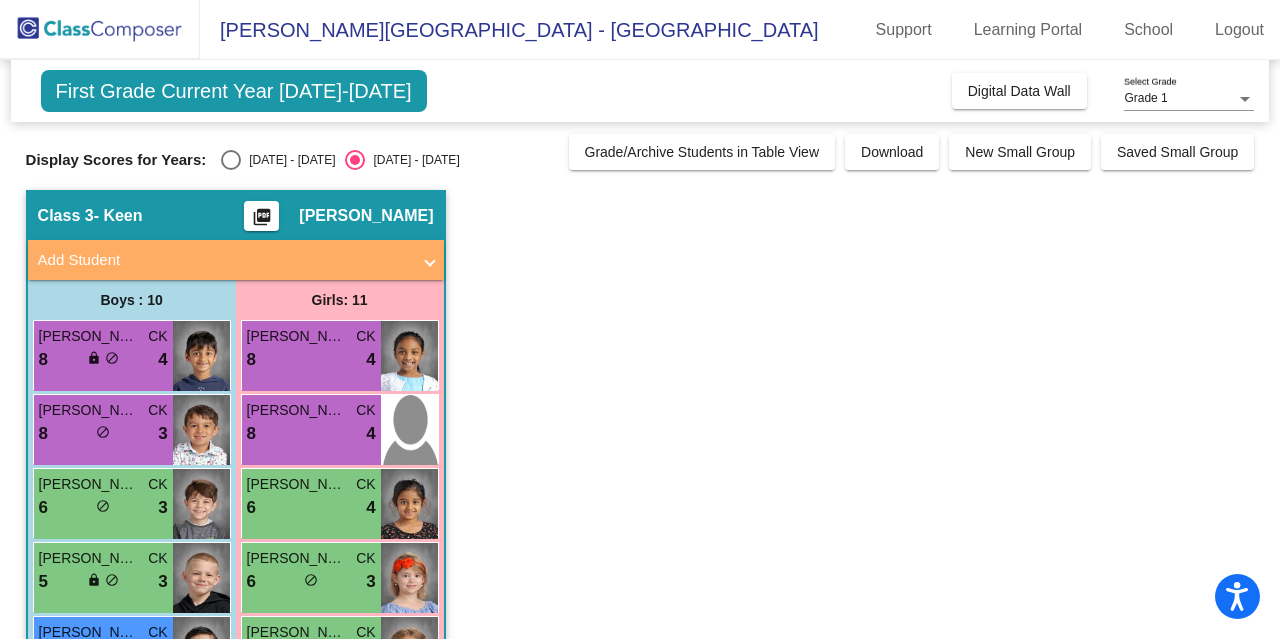 click on "First Grade Current Year 2024-2025  Add, Move, or Retain Students Off   On  Incoming   Digital Data Wall" 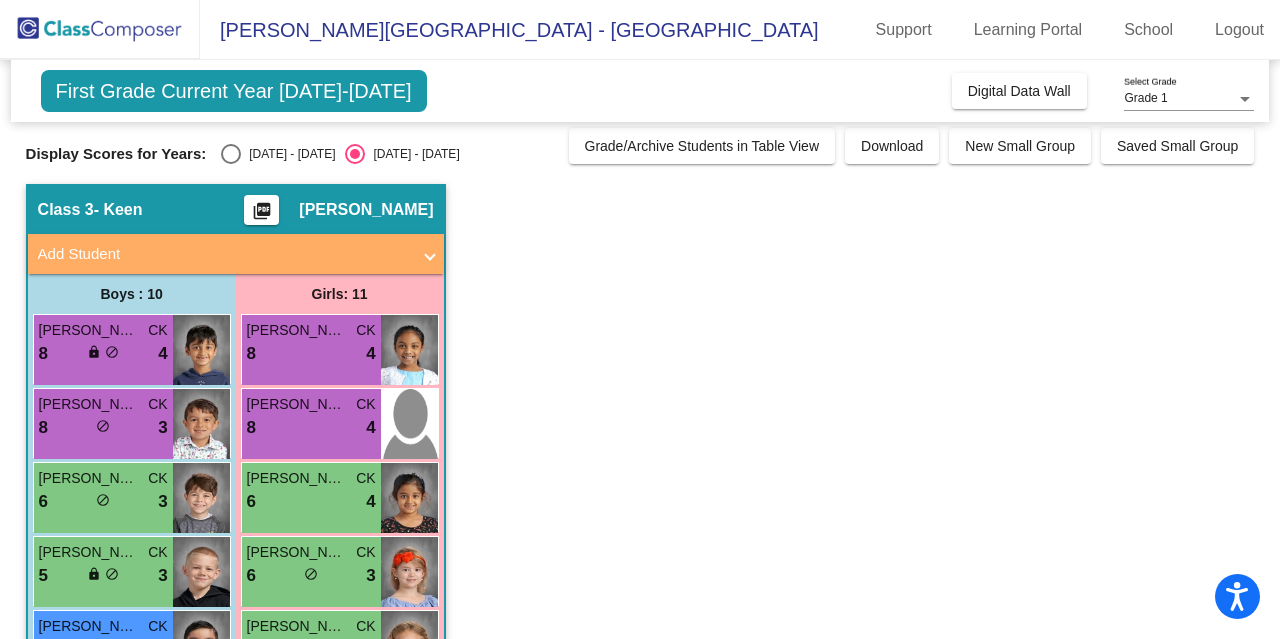 scroll, scrollTop: 0, scrollLeft: 0, axis: both 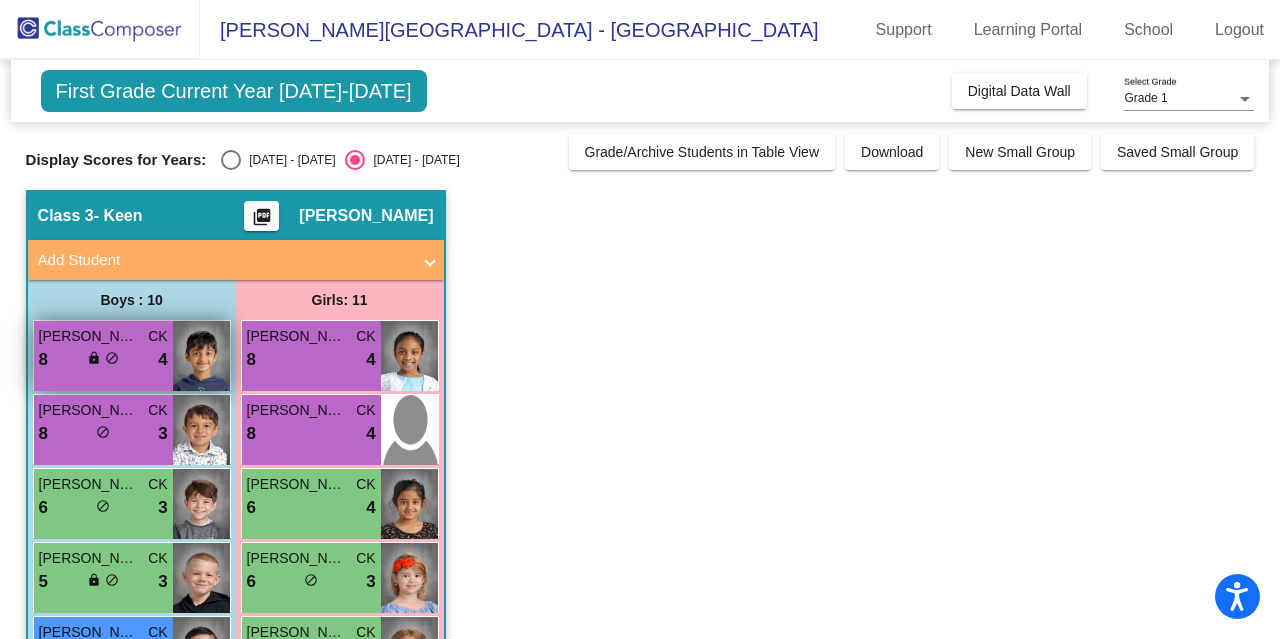 click on "lock do_not_disturb_alt" at bounding box center (103, 360) 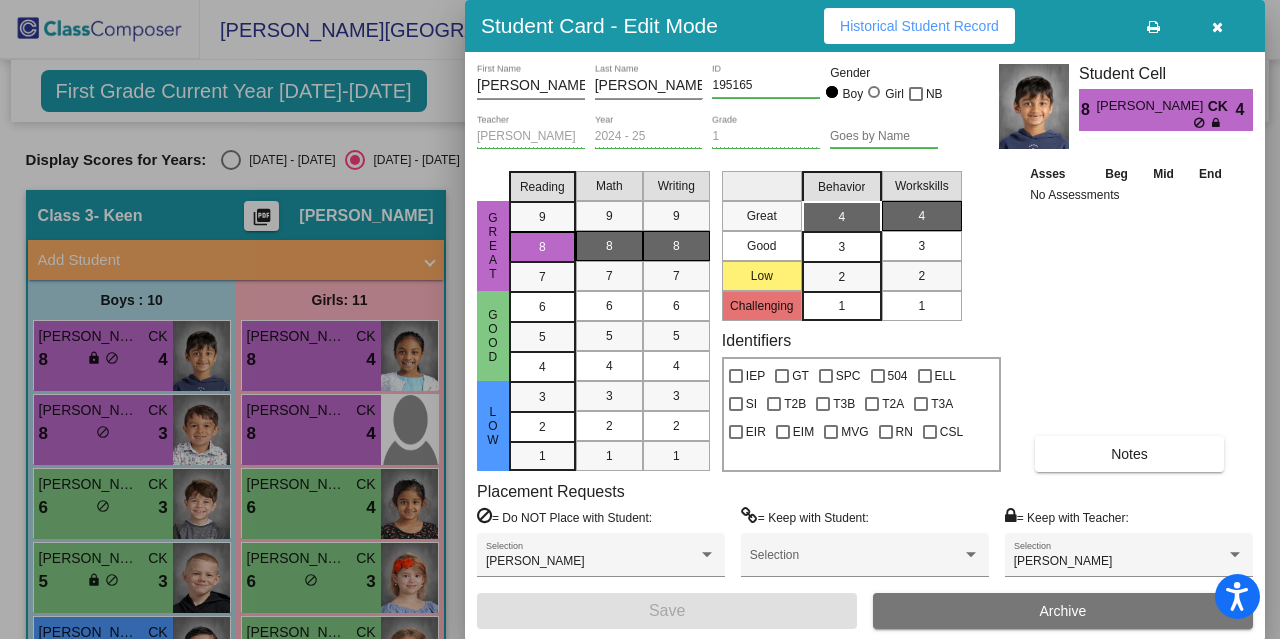 drag, startPoint x: 1267, startPoint y: 177, endPoint x: 1270, endPoint y: 241, distance: 64.070274 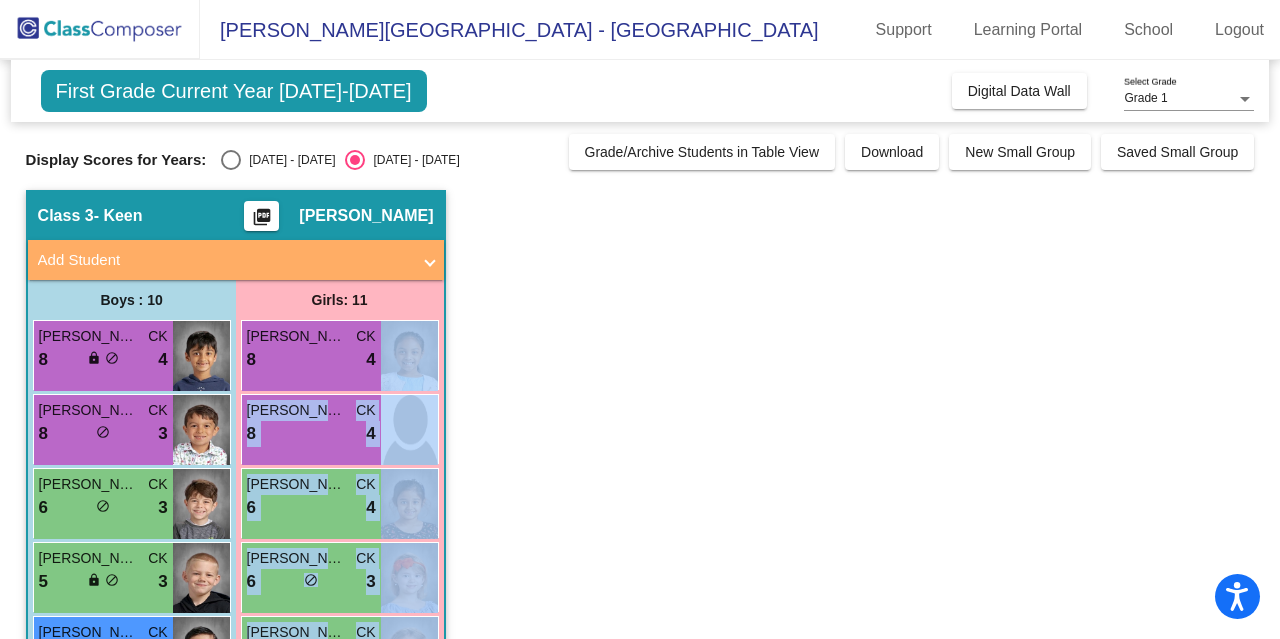 scroll, scrollTop: 503, scrollLeft: 0, axis: vertical 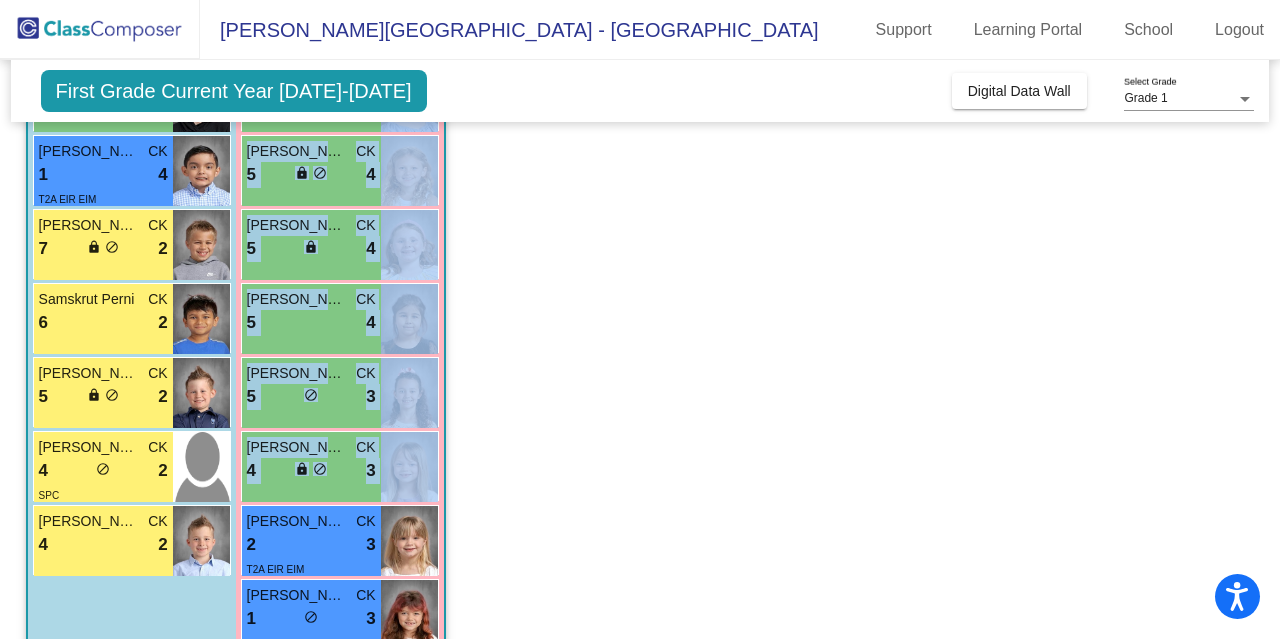 drag, startPoint x: 906, startPoint y: 371, endPoint x: 988, endPoint y: 678, distance: 317.76248 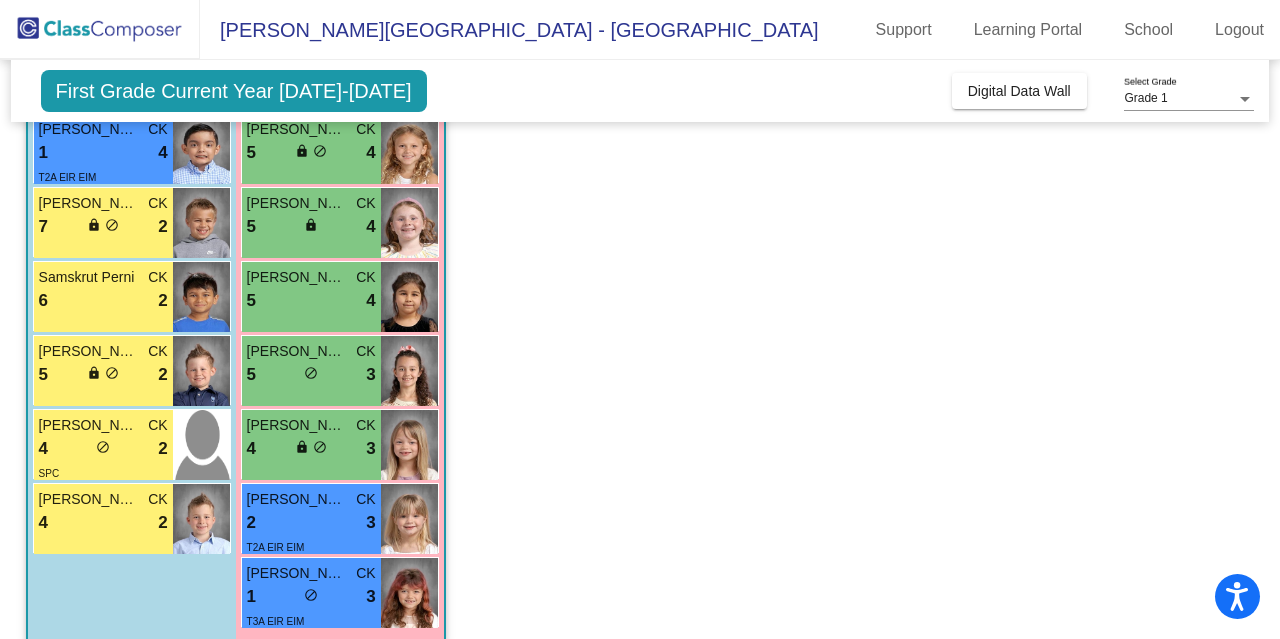 click on "Class 3   - Keen  picture_as_pdf Caroline Keen  Add Student  First Name Last Name Student Id  (Recommended)   Boy   Girl   Non Binary Add Close  Boys : 10  Aryash Sharma-Borole CK 8 lock do_not_disturb_alt 4 Lincoln Chapman CK 8 lock do_not_disturb_alt 3 Ekmel Ayar CK 6 lock do_not_disturb_alt 3 Owen Garcia CK 5 lock do_not_disturb_alt 3 William Mendoza CK 1 lock do_not_disturb_alt 4 T2A EIR EIM Grayson Kouznetsov CK 7 lock do_not_disturb_alt 2 Samskrut Perni CK 6 lock do_not_disturb_alt 2 Robert Grissom CK 5 lock do_not_disturb_alt 2 Tobin Casey CK 4 lock do_not_disturb_alt 2 SPC Austin Powell CK 4 lock do_not_disturb_alt 2 Girls: 11 Aadvika Kaparthi CK 8 lock do_not_disturb_alt 4 Parul Saxena CK 8 lock do_not_disturb_alt 4 Ivana Thind CK 6 lock do_not_disturb_alt 4 Sophia Dalianas CK 6 lock do_not_disturb_alt 3 Miller Quinones CK 5 lock do_not_disturb_alt 4 Isabella Schafer CK 5 lock do_not_disturb_alt 4 Amine Ucar CK 5 lock do_not_disturb_alt 4 Savannah Kenny CK 5 lock do_not_disturb_alt 3 Neeva Dolezal" 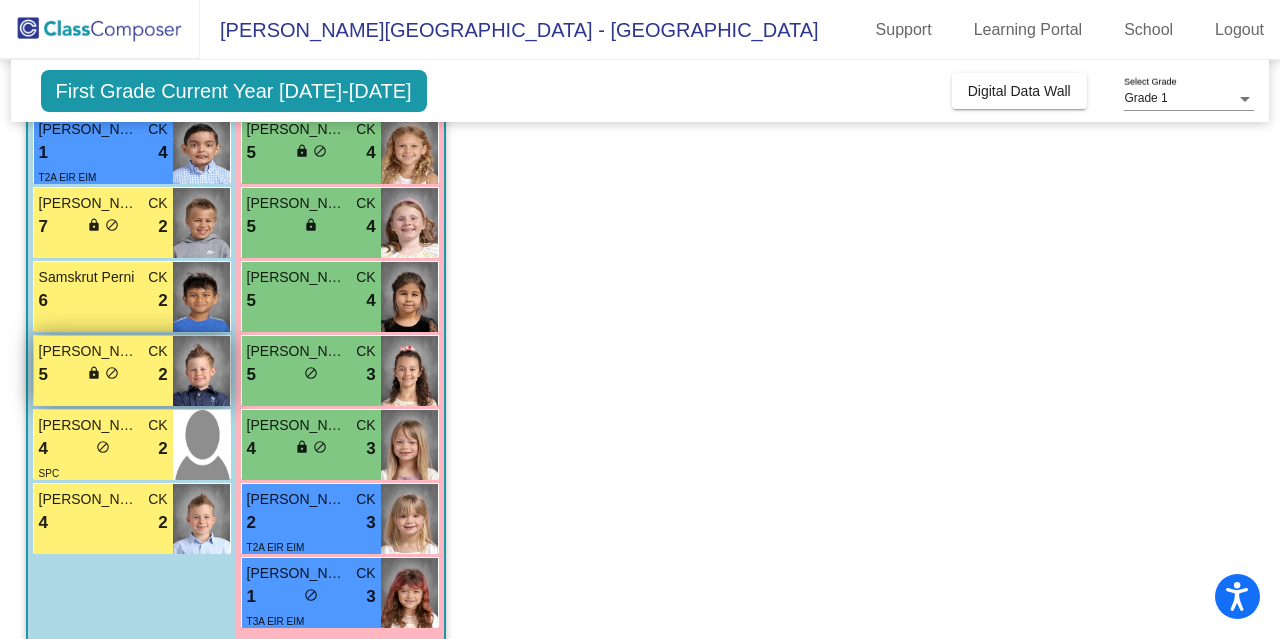 click on "5 lock do_not_disturb_alt 2" at bounding box center [103, 375] 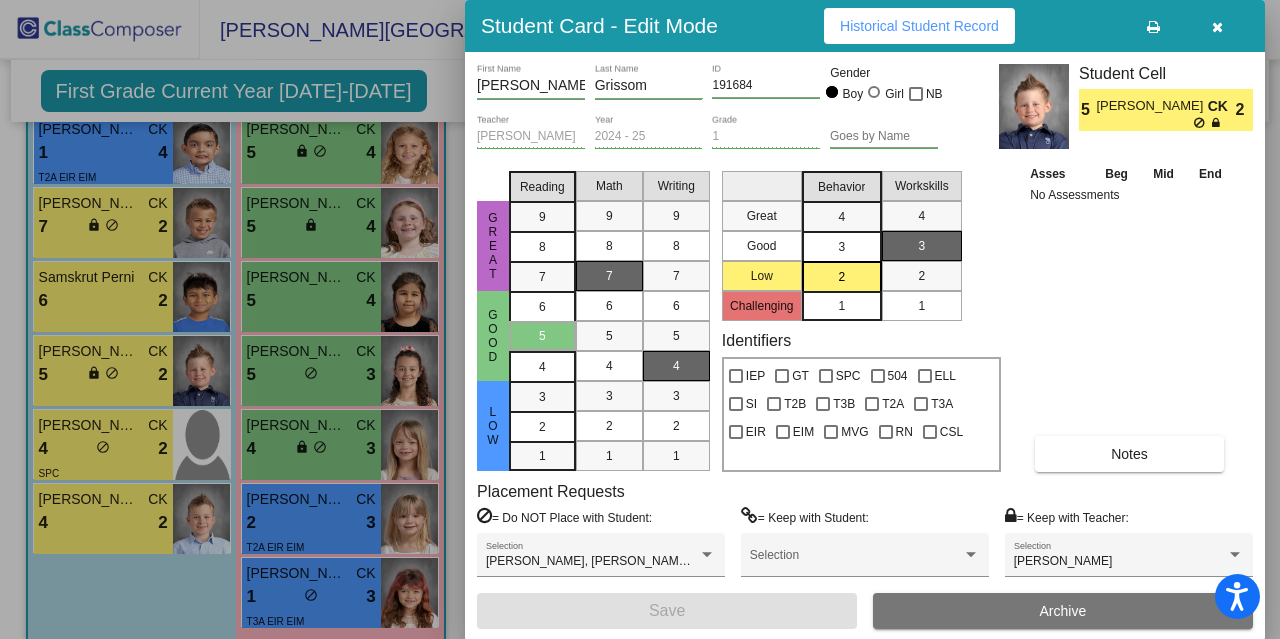 drag, startPoint x: 1267, startPoint y: 300, endPoint x: 1279, endPoint y: 387, distance: 87.823685 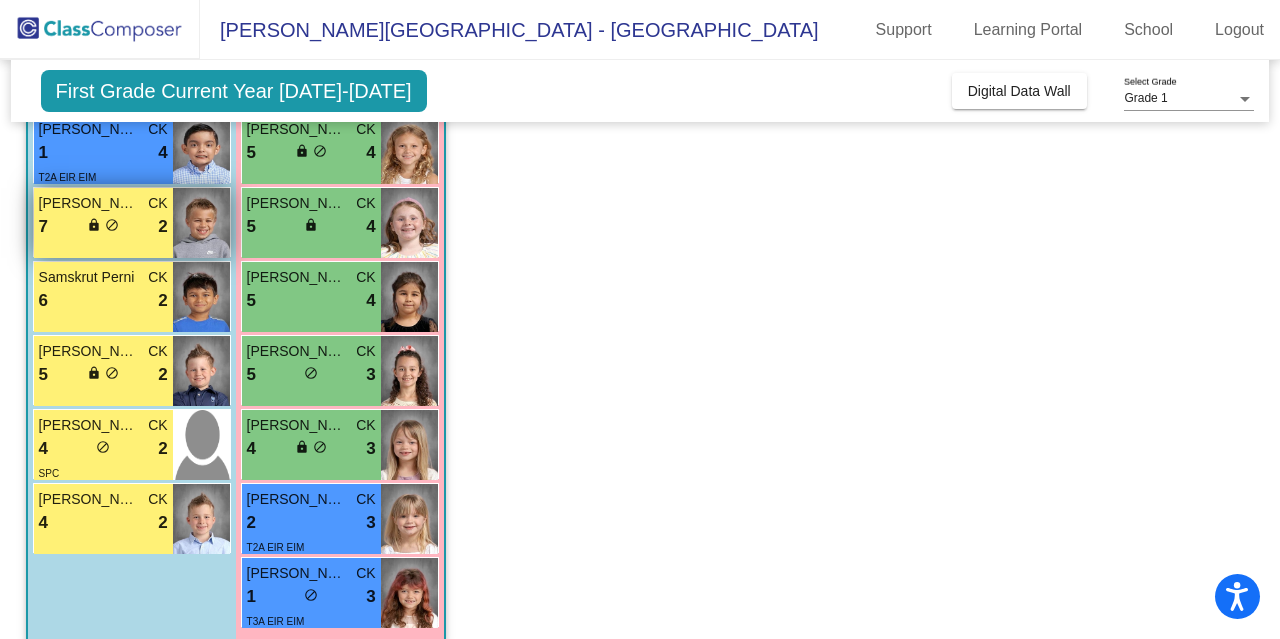 click on "7 lock do_not_disturb_alt 2" at bounding box center (103, 227) 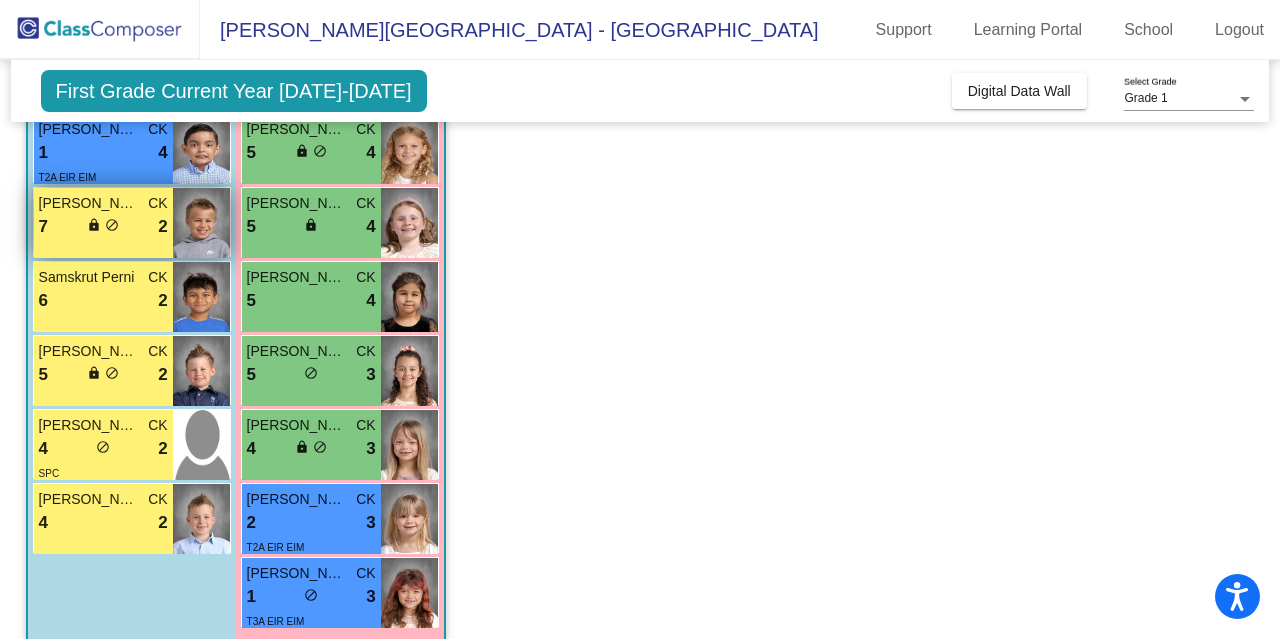 click on "7 lock do_not_disturb_alt 2" at bounding box center (103, 227) 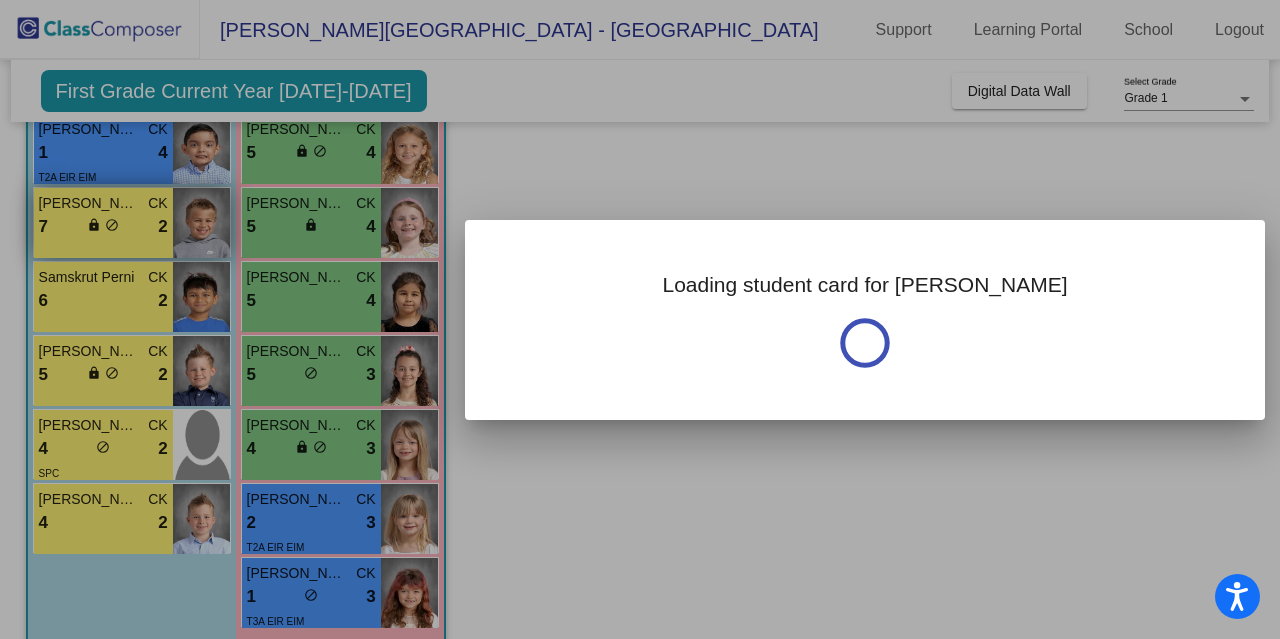 click at bounding box center [640, 319] 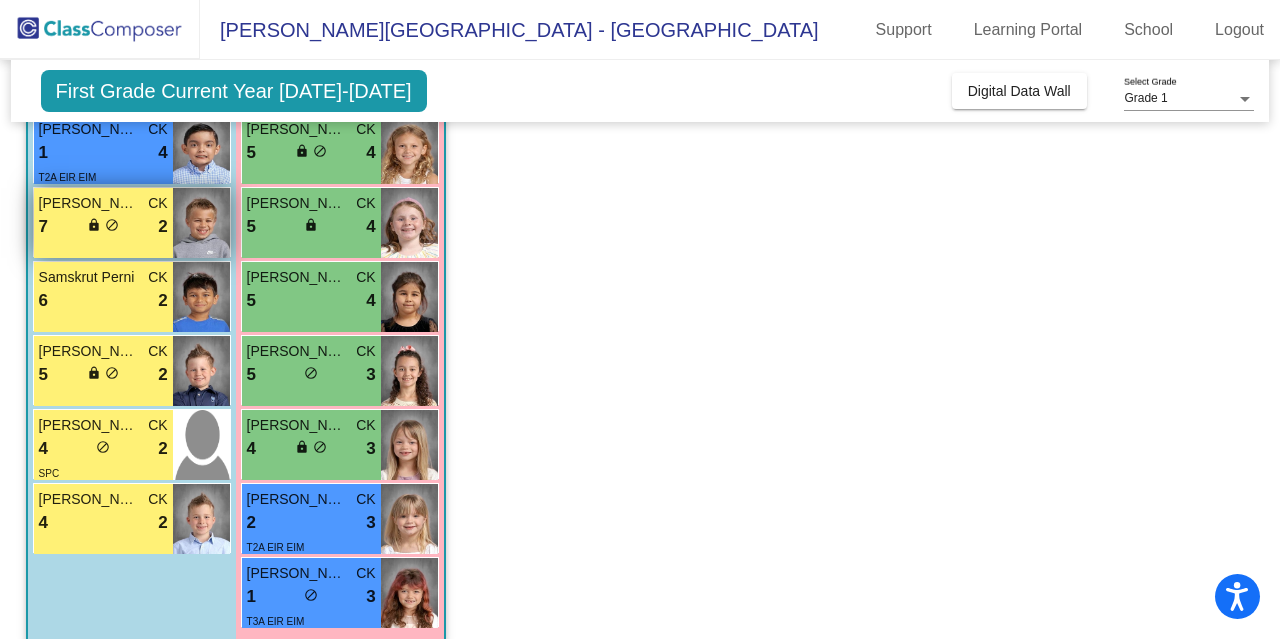 click on "7 lock do_not_disturb_alt 2" at bounding box center [103, 227] 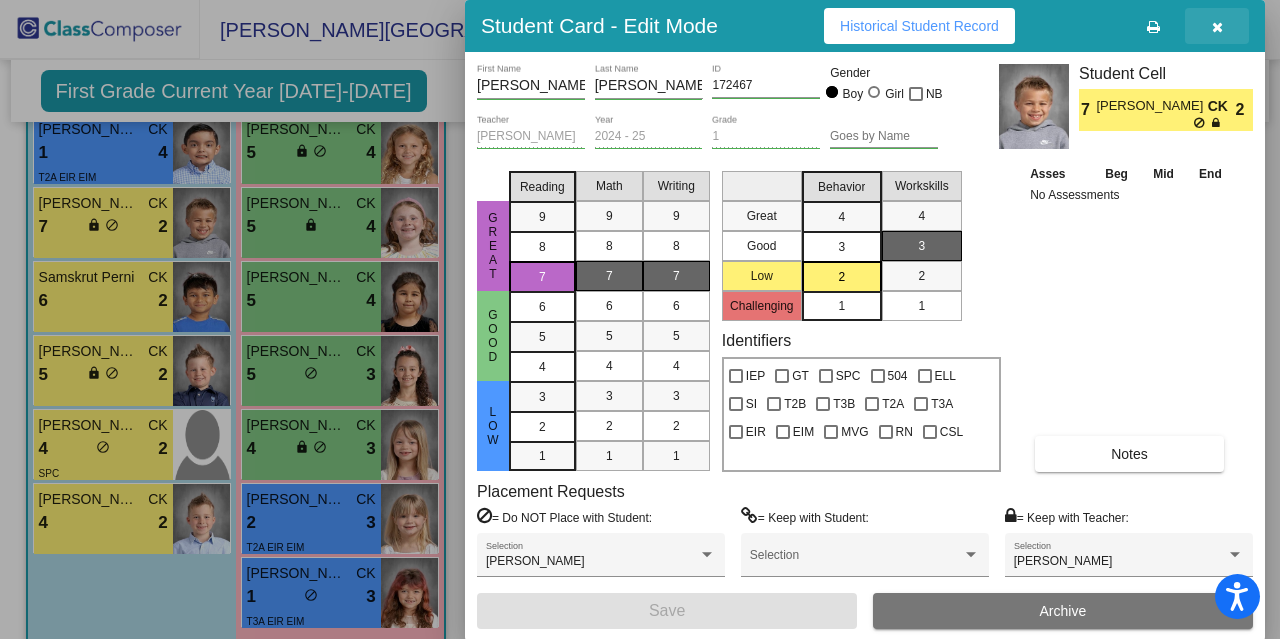 click at bounding box center (1217, 27) 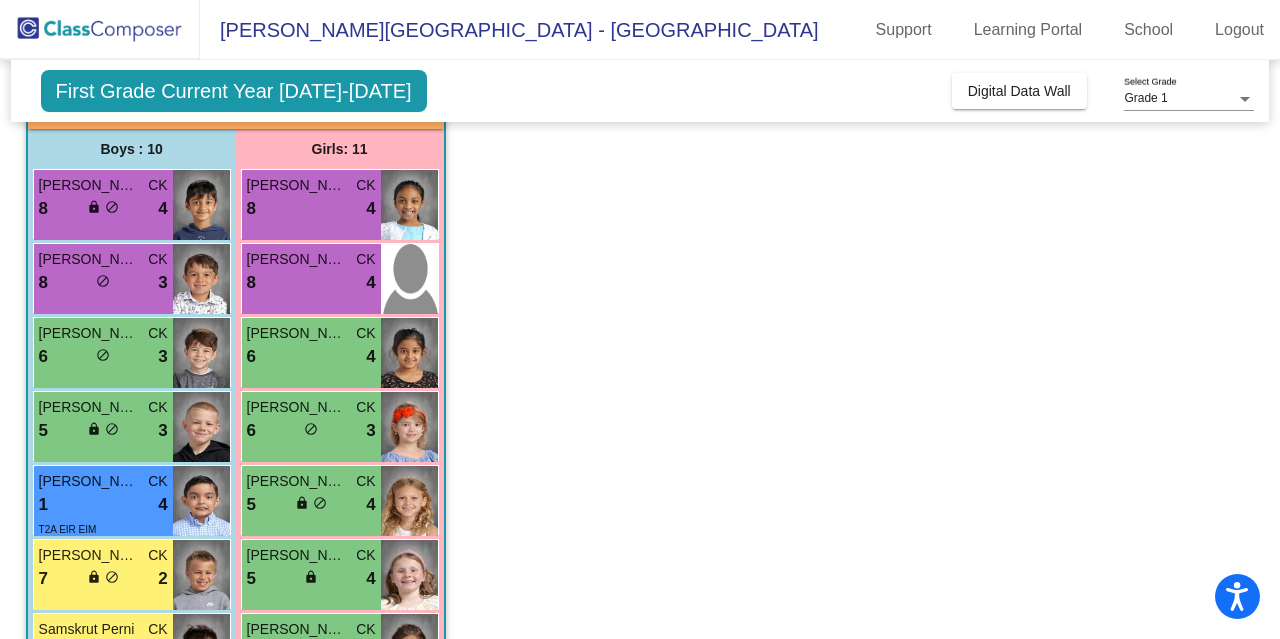 scroll, scrollTop: 155, scrollLeft: 0, axis: vertical 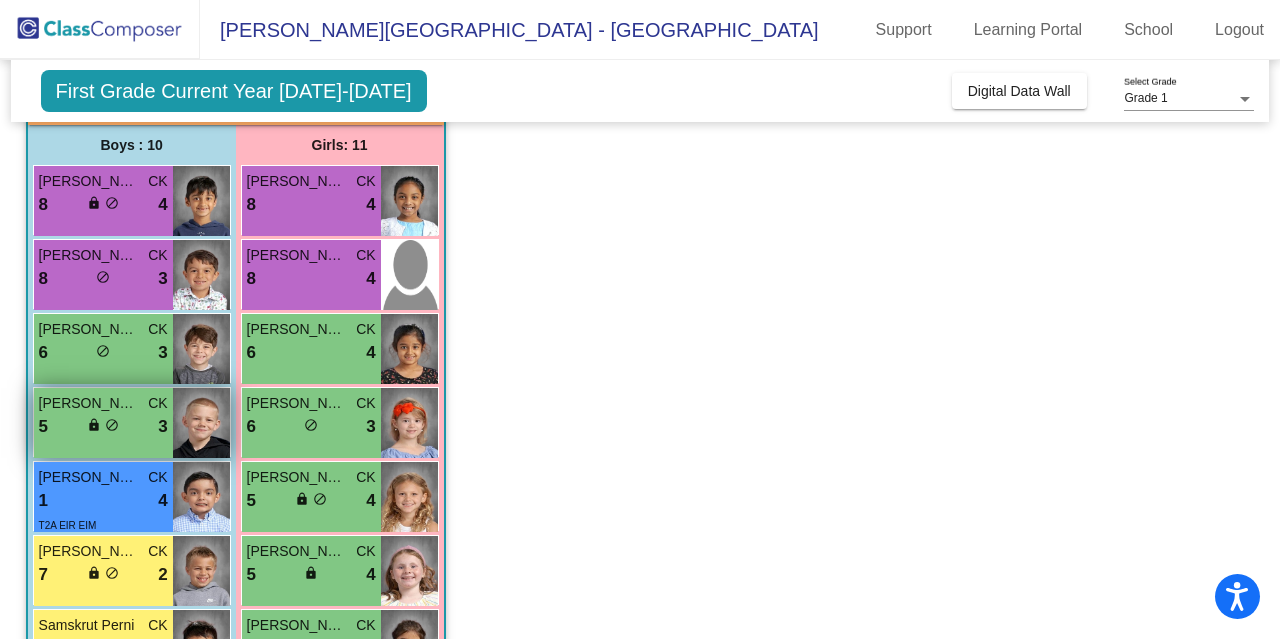 click on "3" at bounding box center (162, 427) 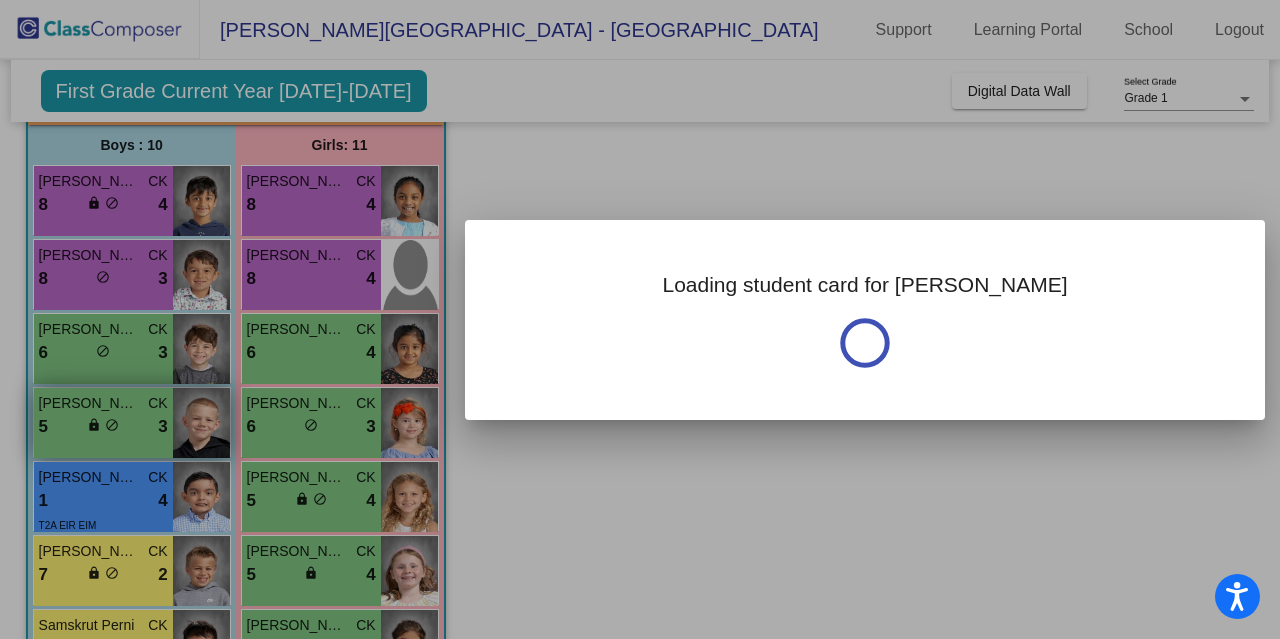 click at bounding box center (640, 319) 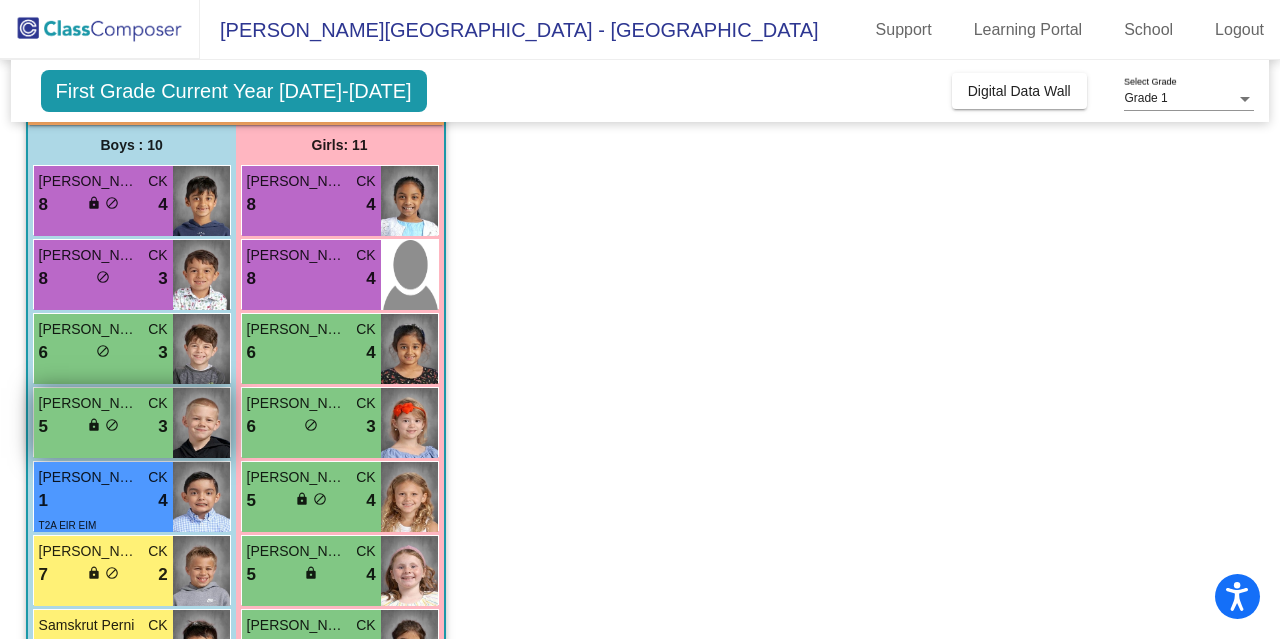 click on "3" at bounding box center [162, 427] 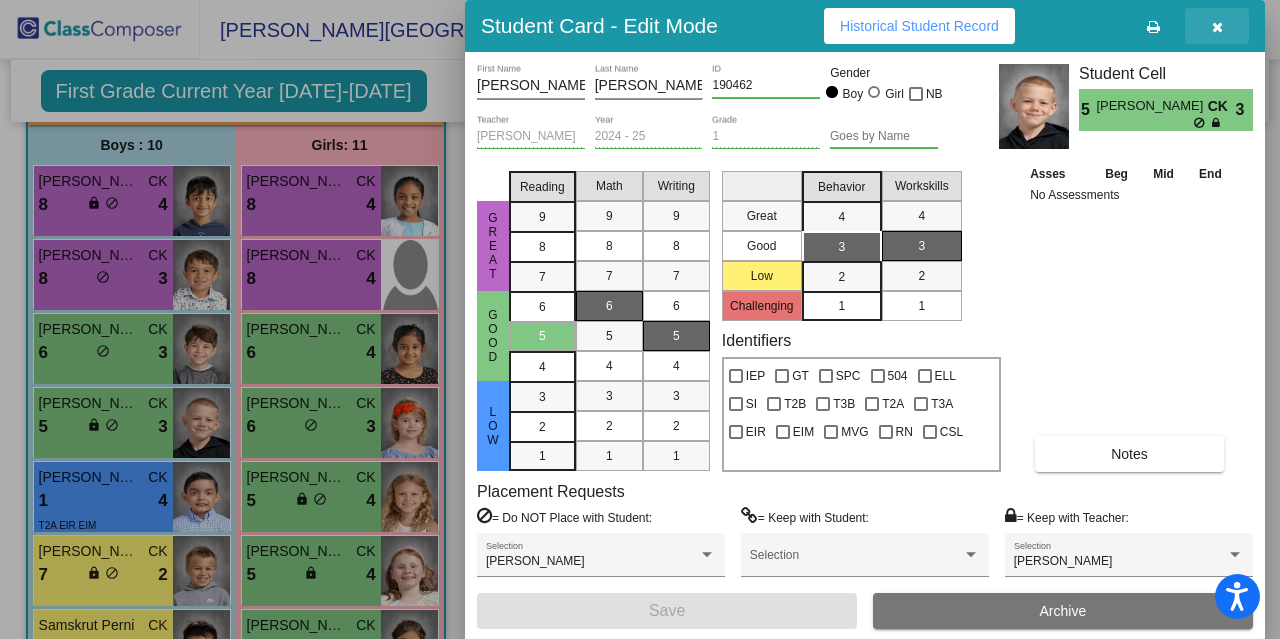 click at bounding box center (1217, 27) 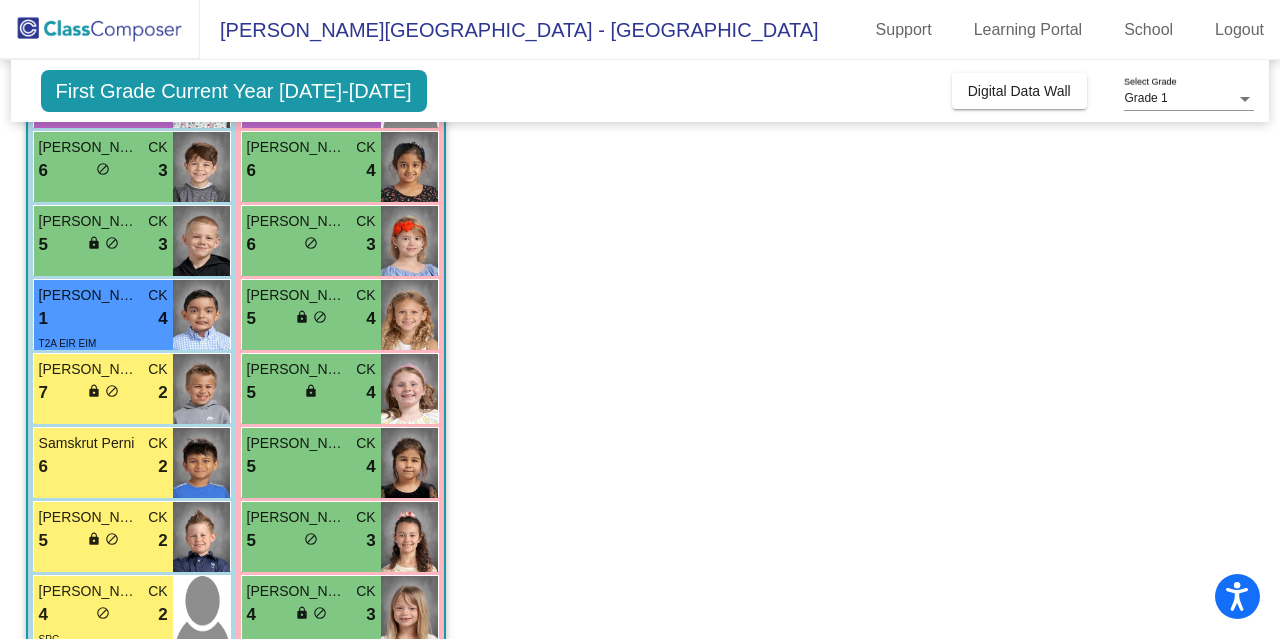 scroll, scrollTop: 325, scrollLeft: 0, axis: vertical 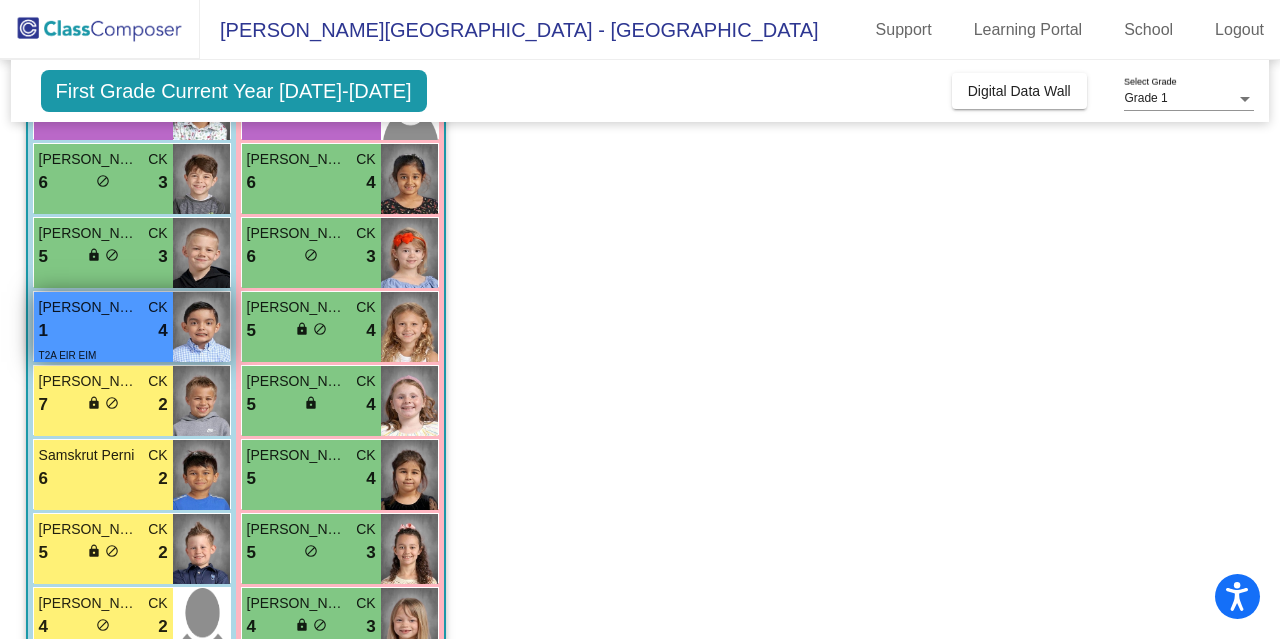 click on "4" at bounding box center (162, 331) 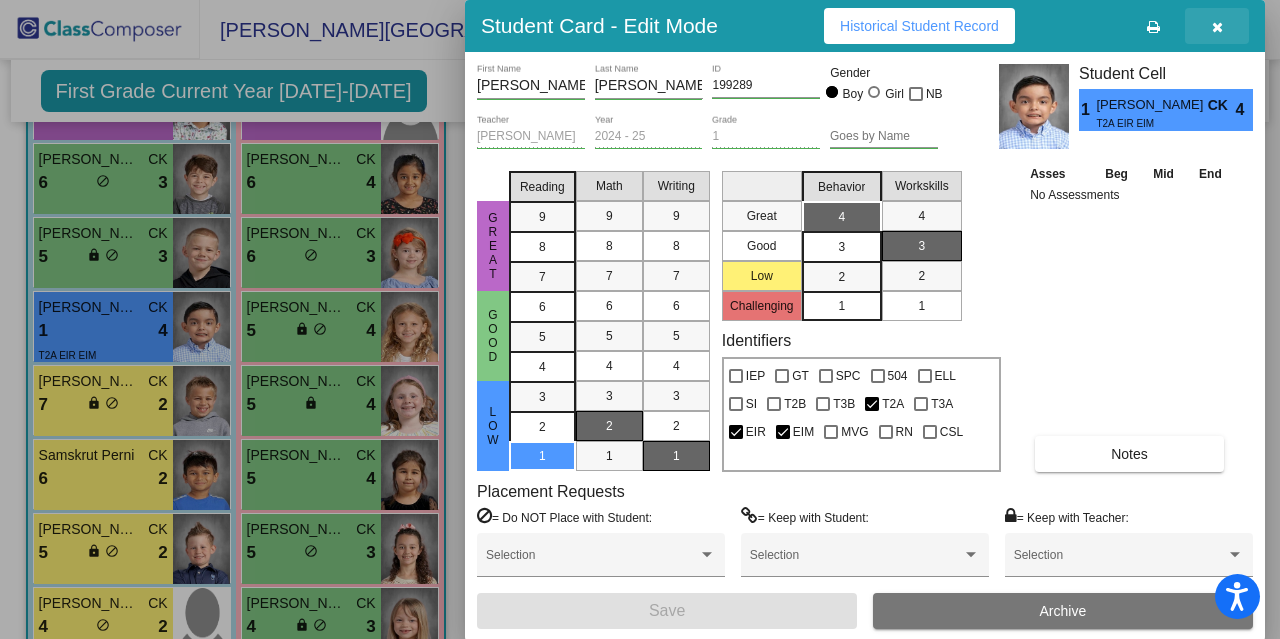 click at bounding box center [1217, 27] 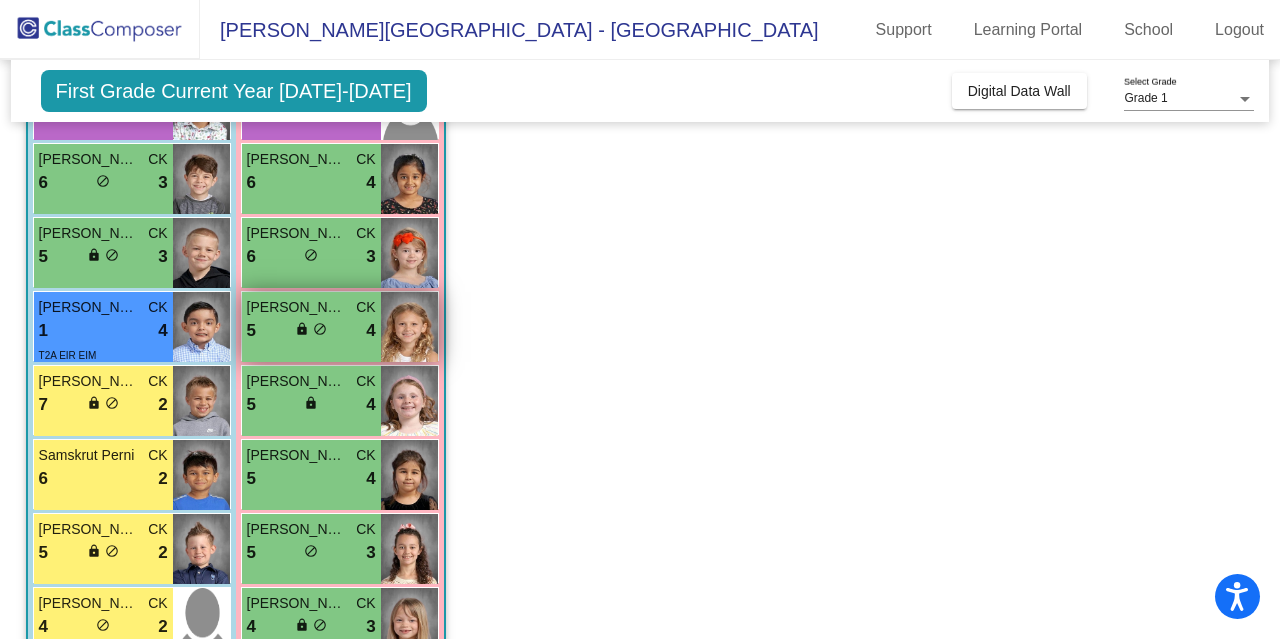 click at bounding box center (409, 327) 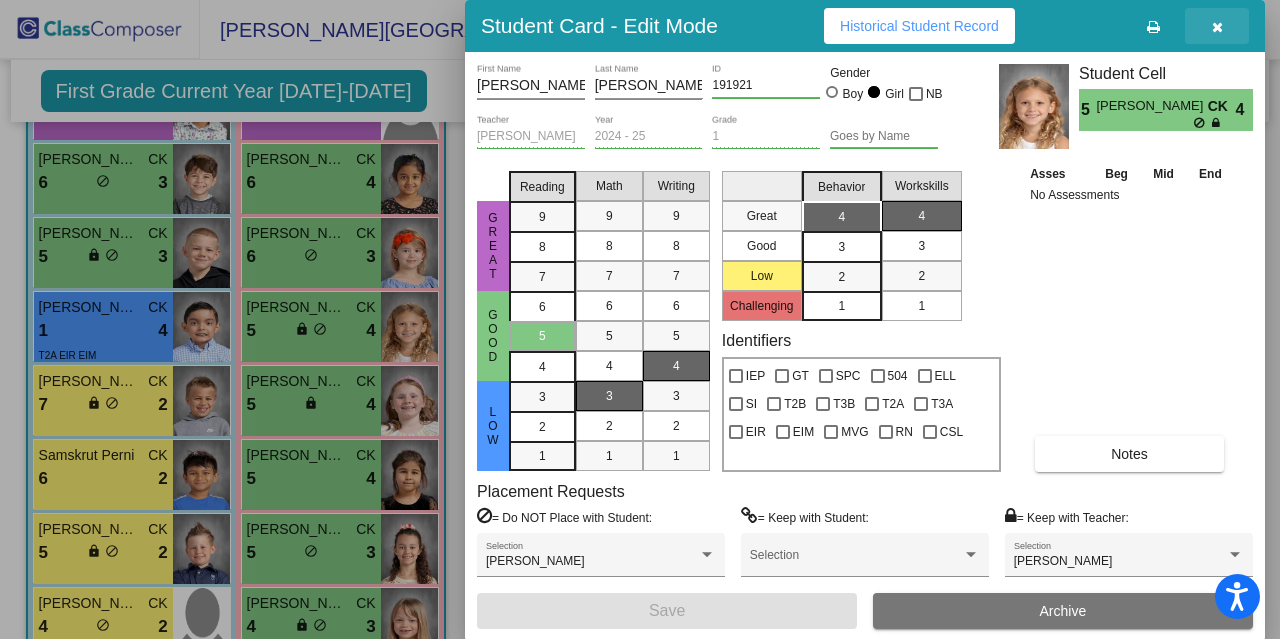 click at bounding box center [1217, 26] 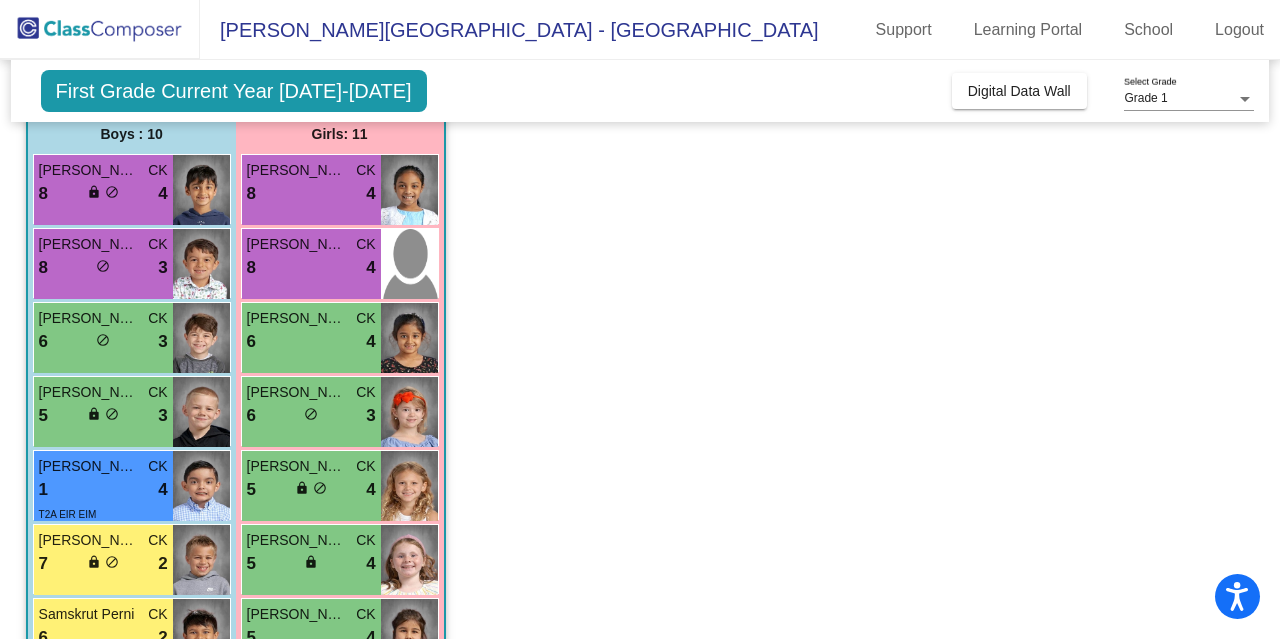 scroll, scrollTop: 160, scrollLeft: 0, axis: vertical 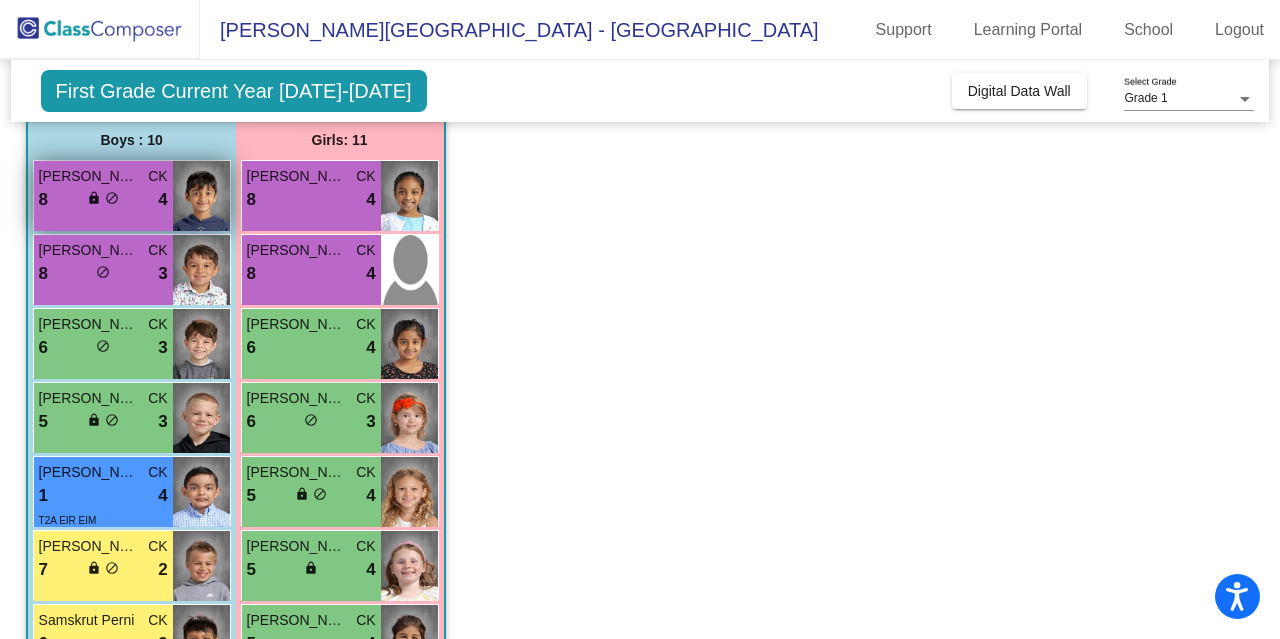 click at bounding box center [201, 196] 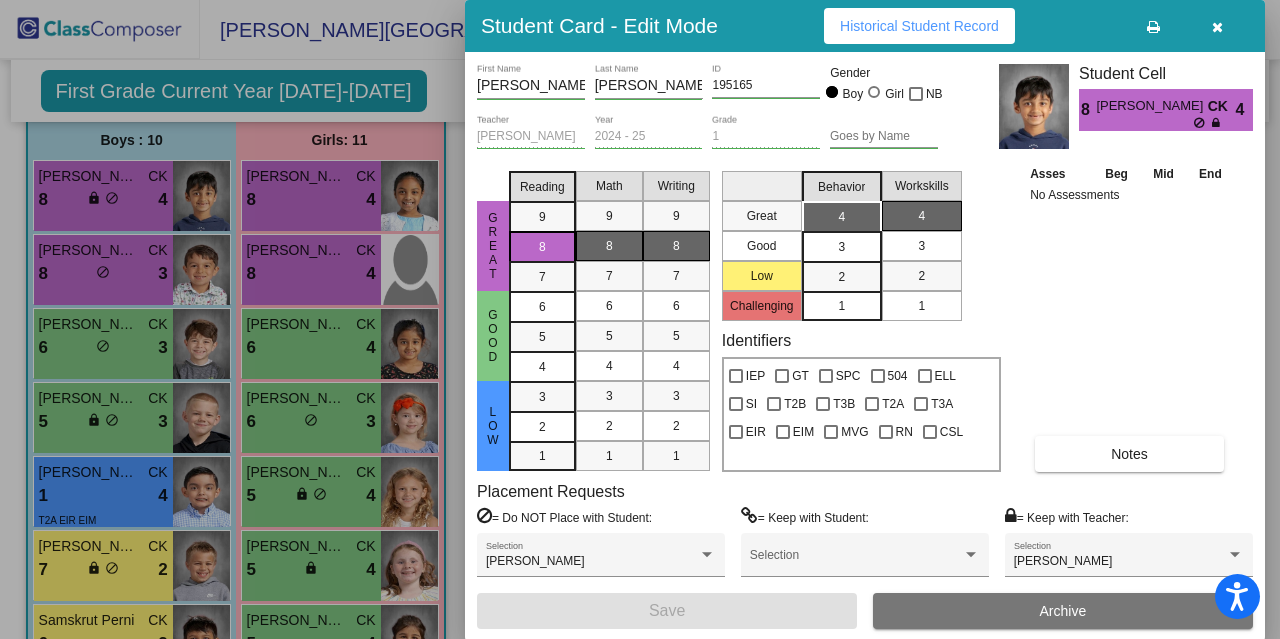 click at bounding box center [1217, 27] 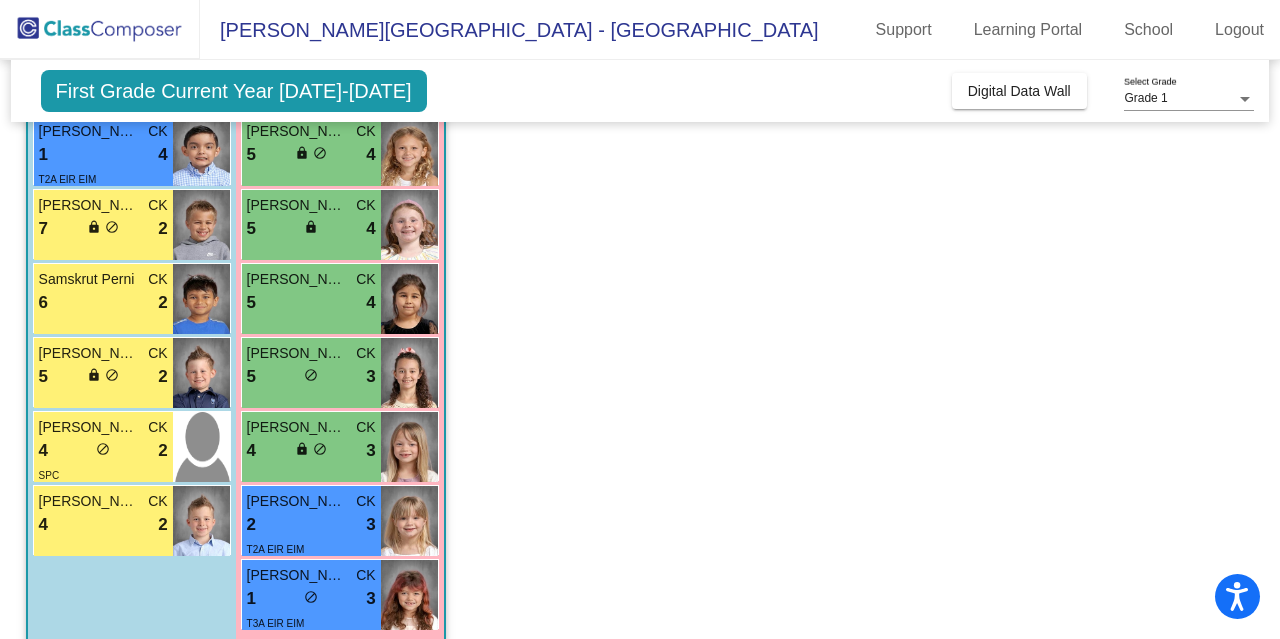 scroll, scrollTop: 526, scrollLeft: 0, axis: vertical 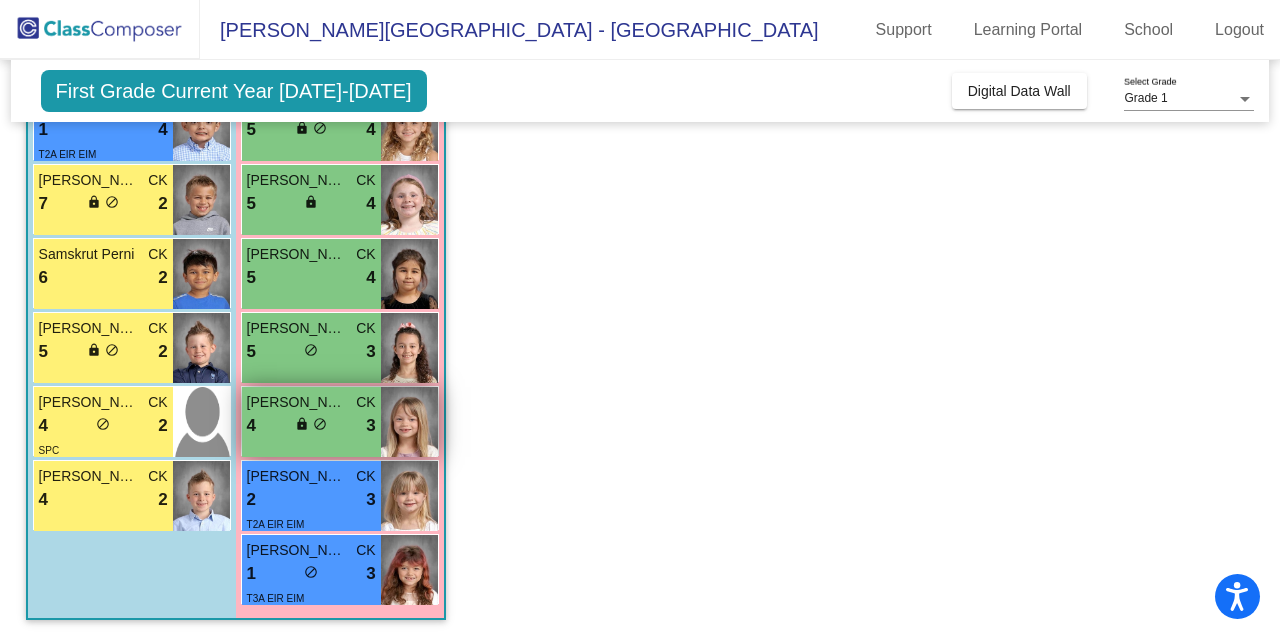 click on "do_not_disturb_alt" at bounding box center [320, 424] 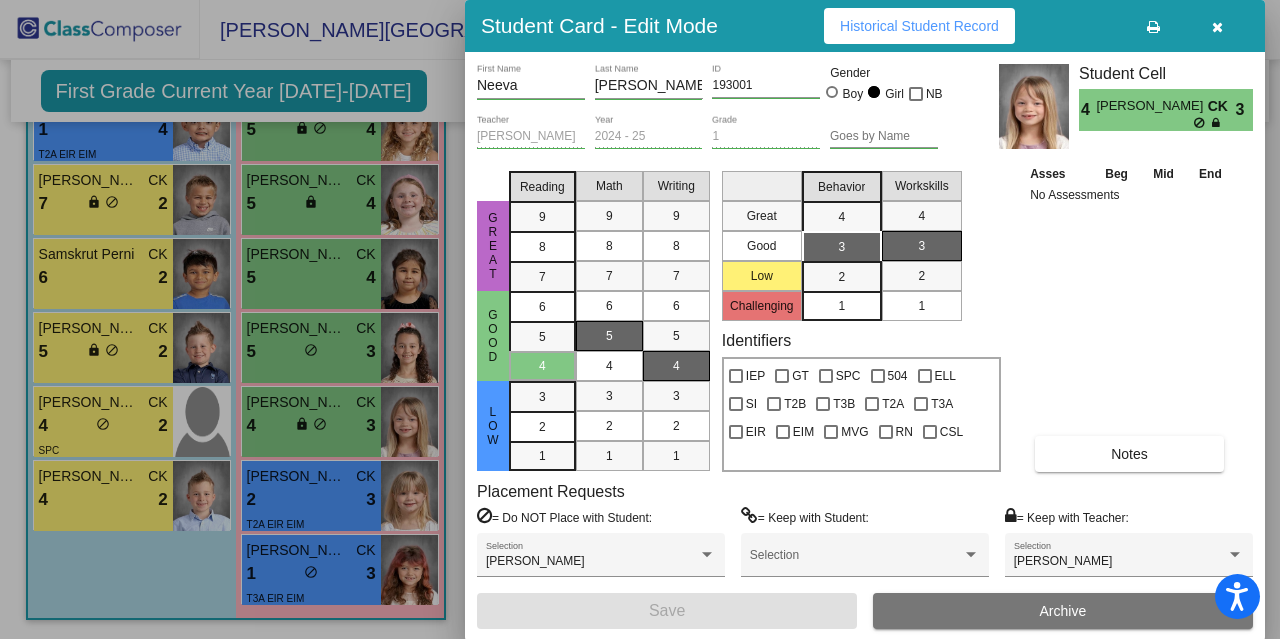 click at bounding box center (1217, 27) 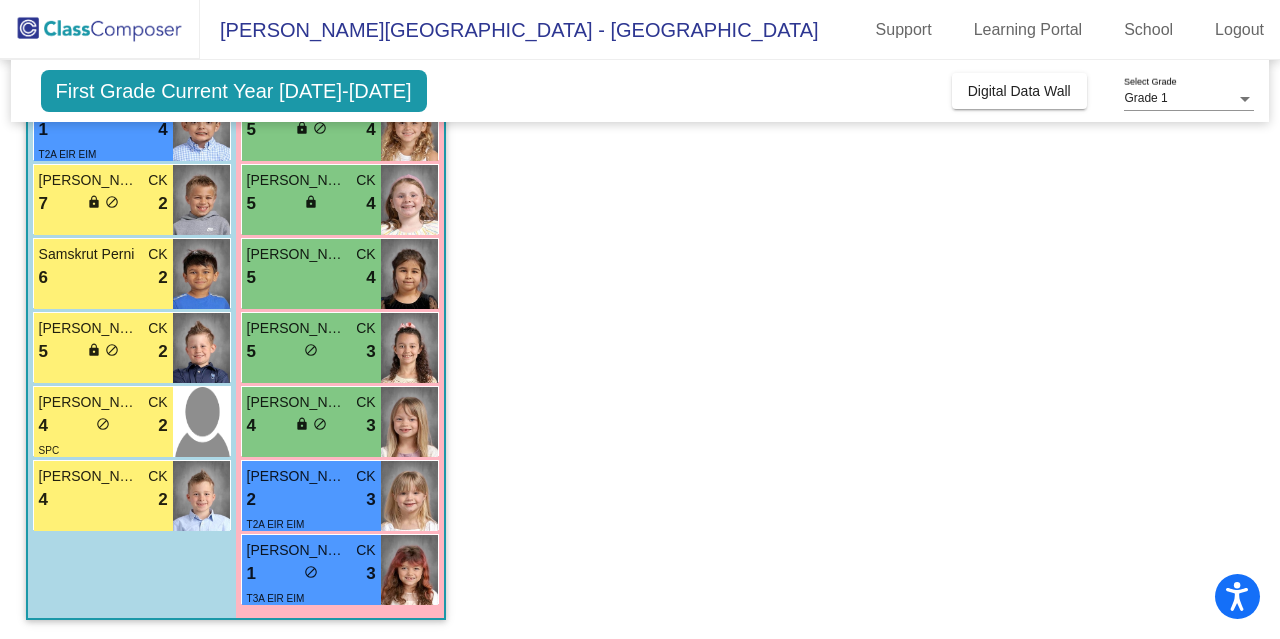scroll, scrollTop: 20, scrollLeft: 0, axis: vertical 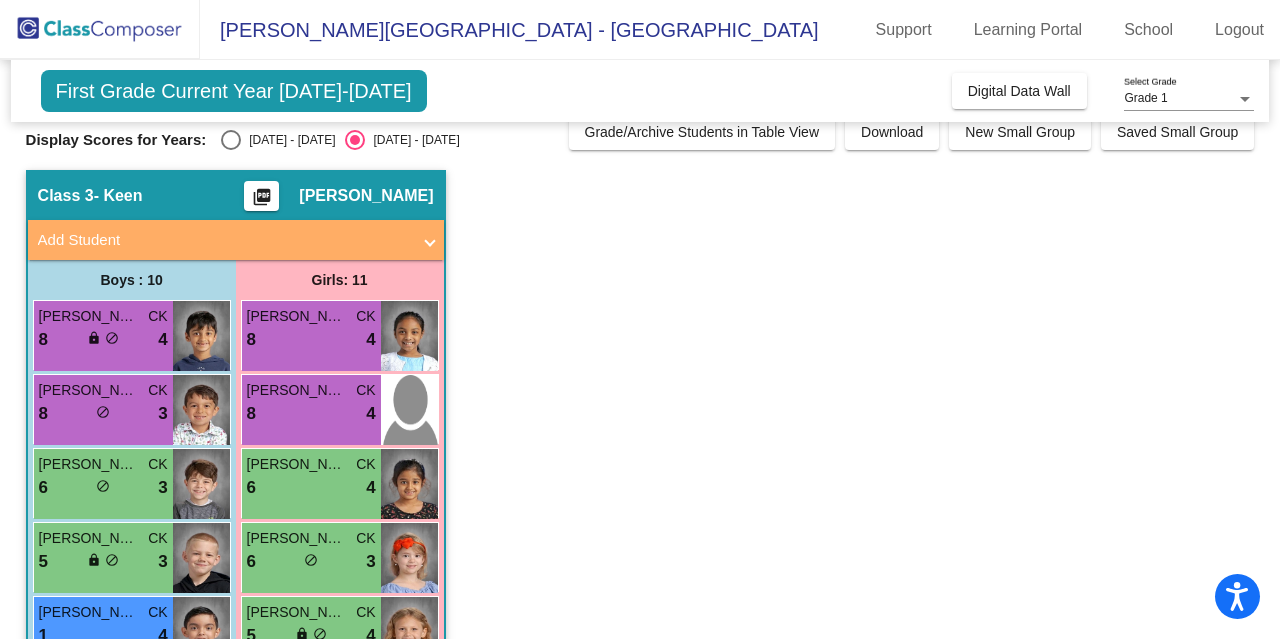 drag, startPoint x: 1279, startPoint y: 441, endPoint x: 1041, endPoint y: 547, distance: 260.5379 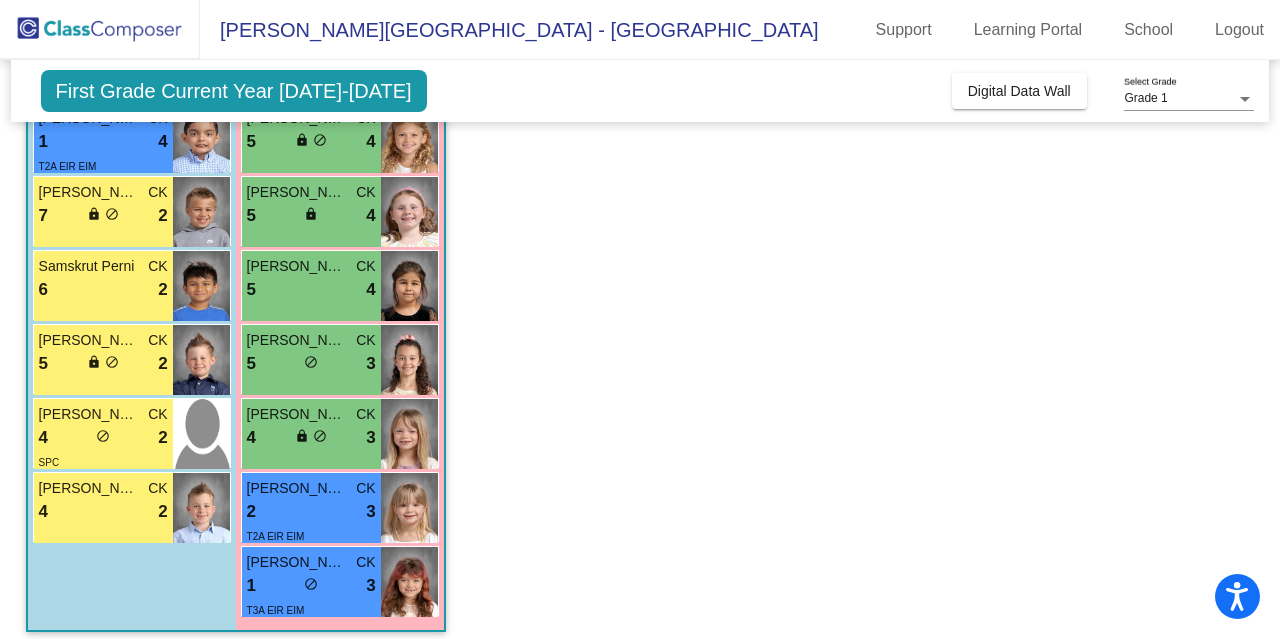 scroll, scrollTop: 526, scrollLeft: 0, axis: vertical 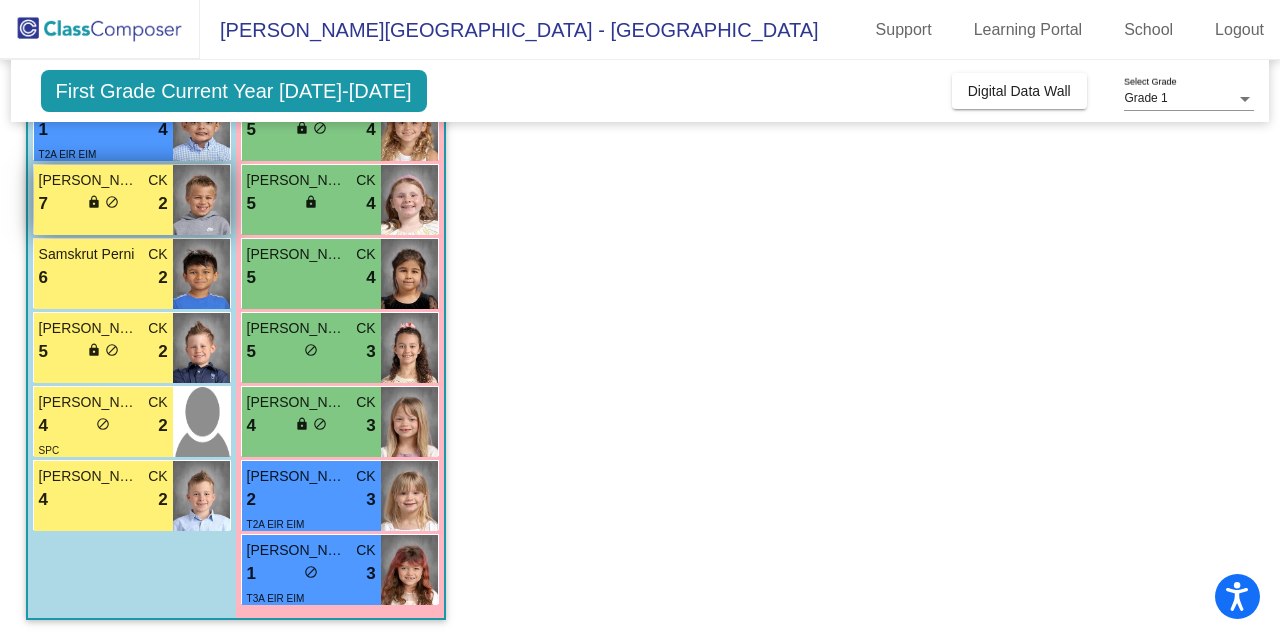 click on "7 lock do_not_disturb_alt 2" at bounding box center (103, 204) 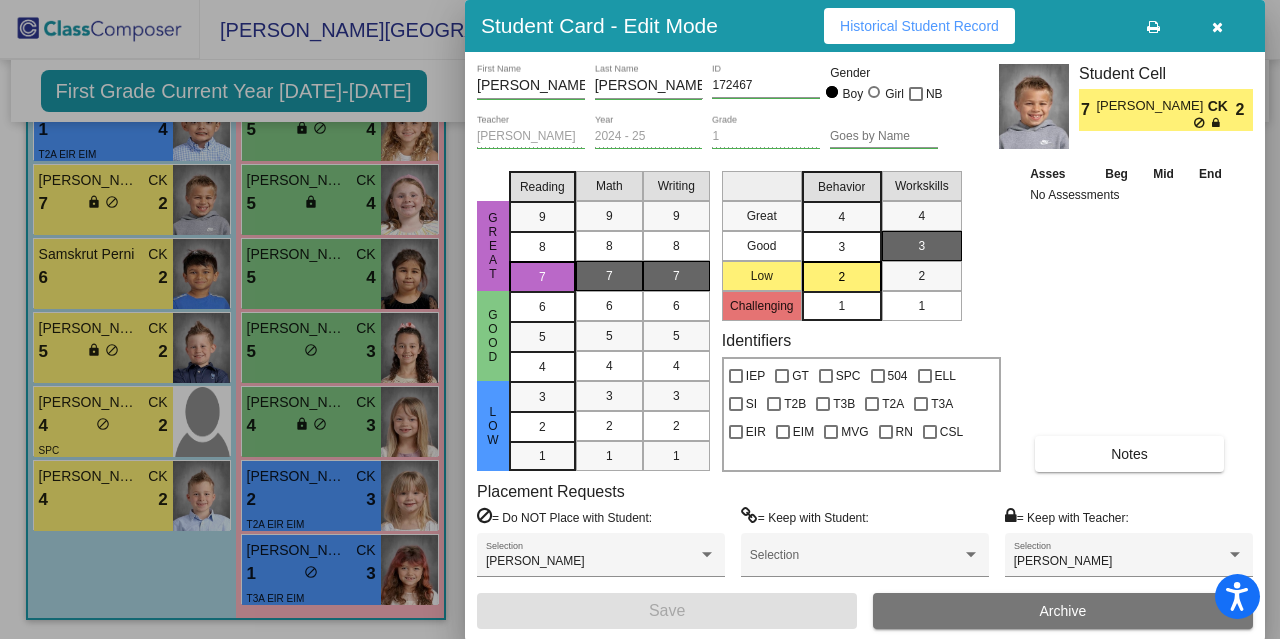 click at bounding box center (640, 319) 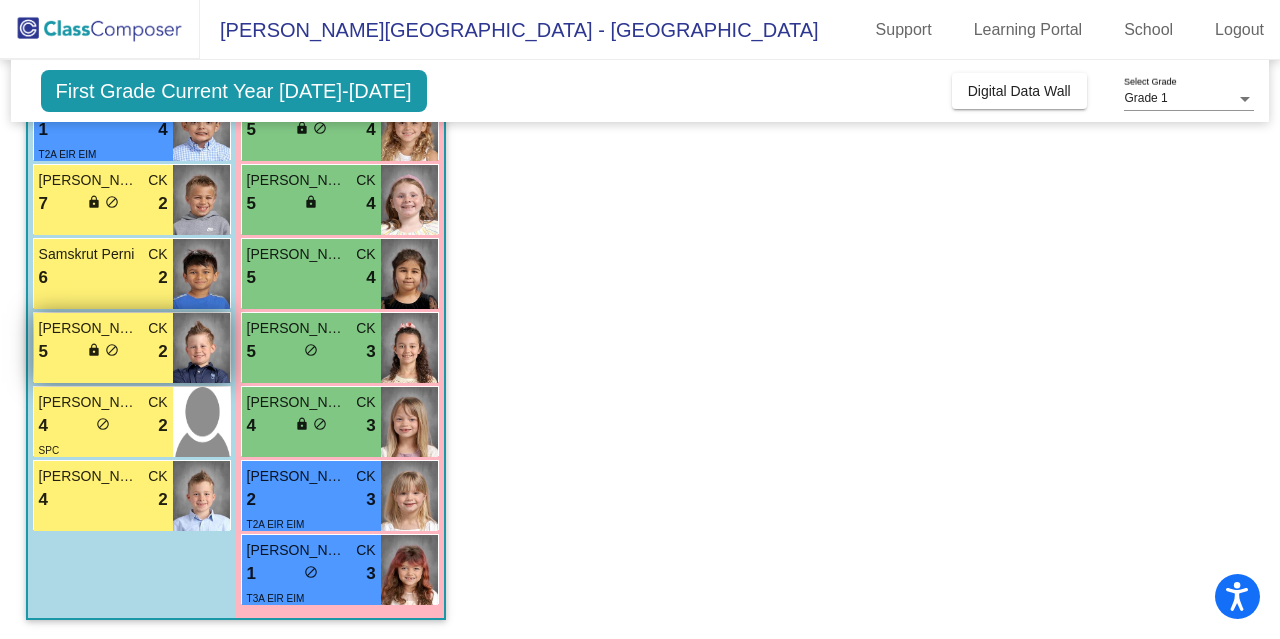 click on "Robert Grissom" at bounding box center [89, 328] 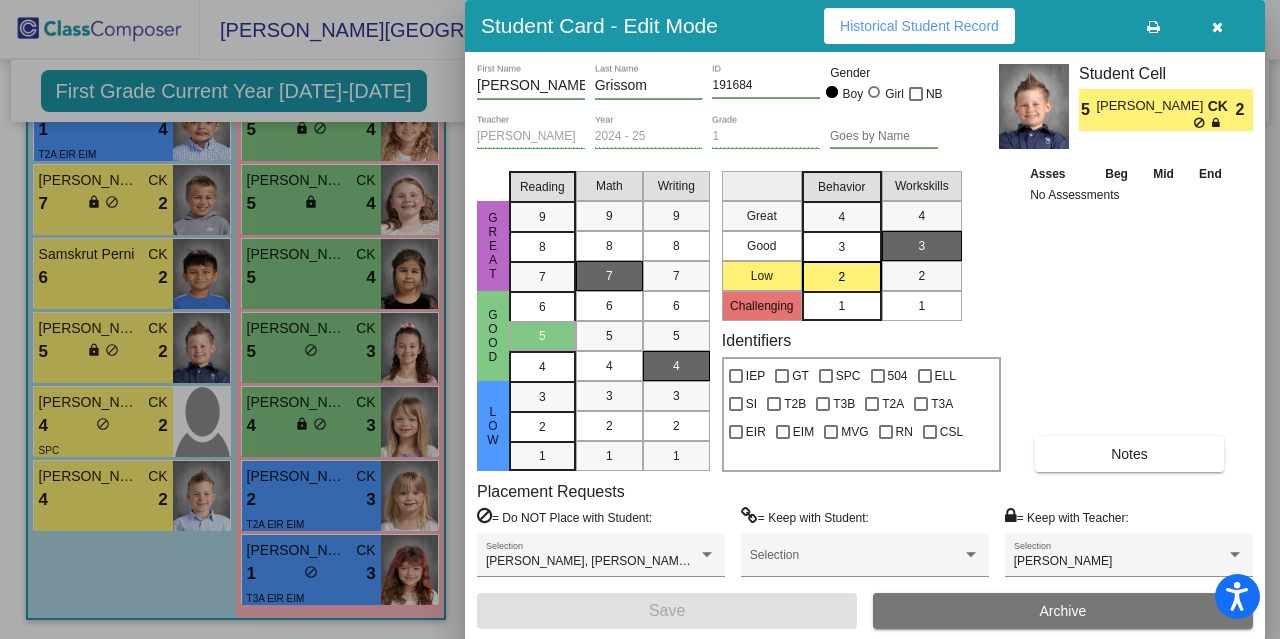 click at bounding box center [640, 319] 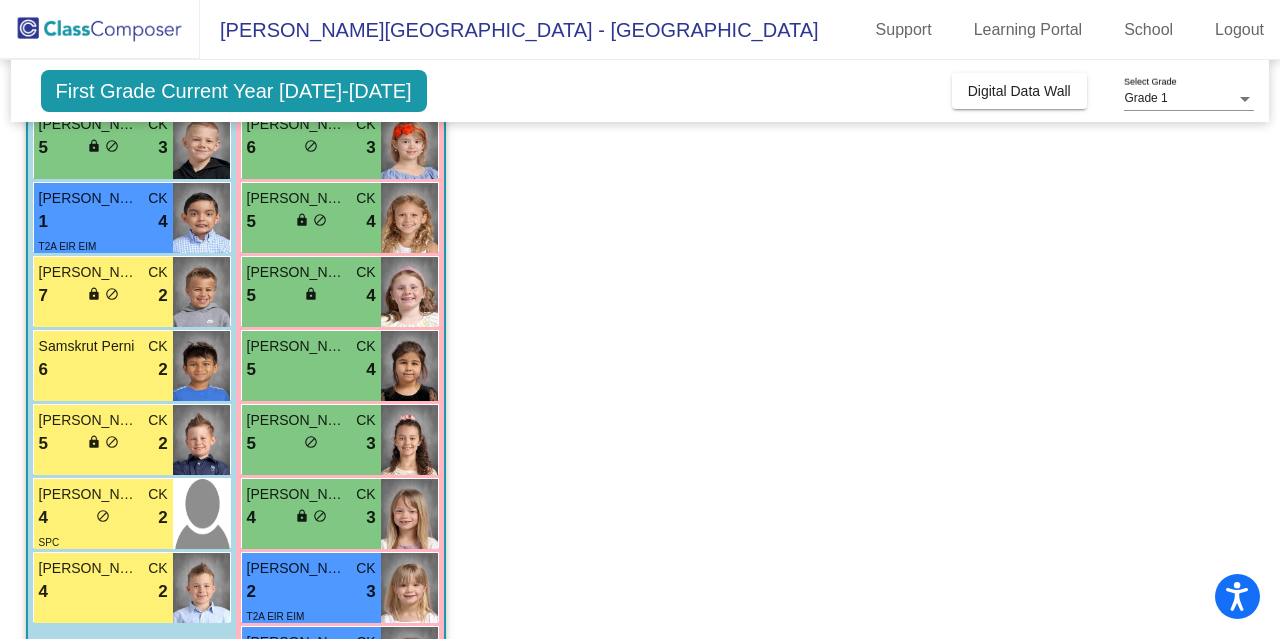 scroll, scrollTop: 439, scrollLeft: 0, axis: vertical 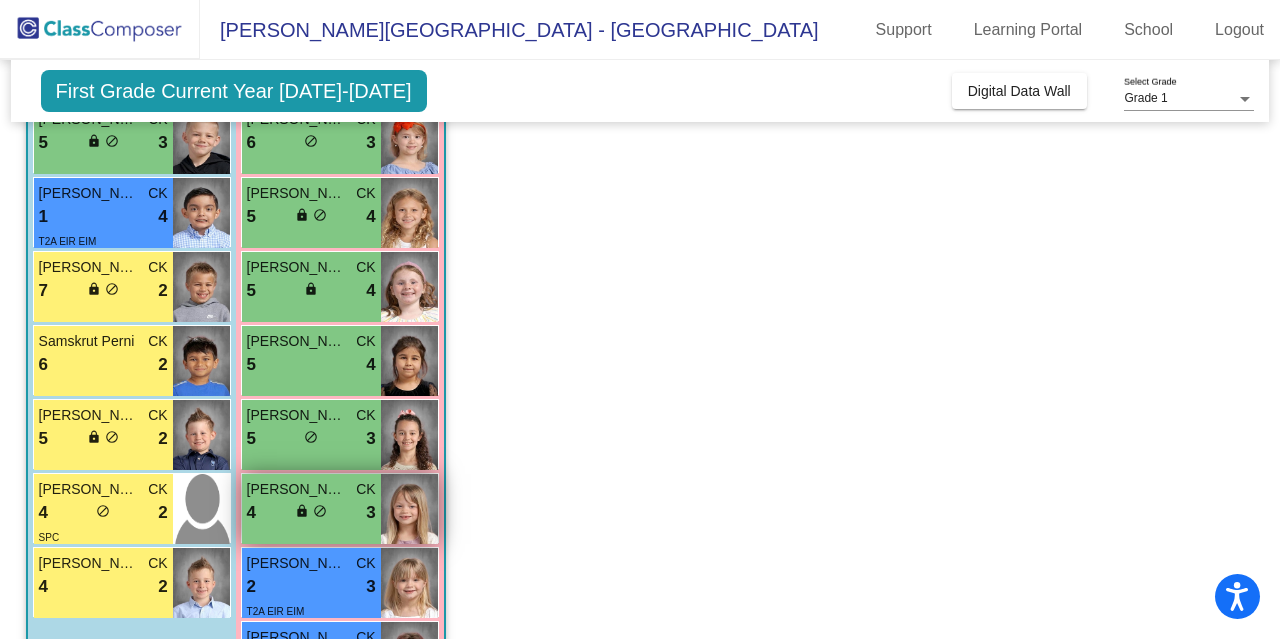 click at bounding box center [409, 509] 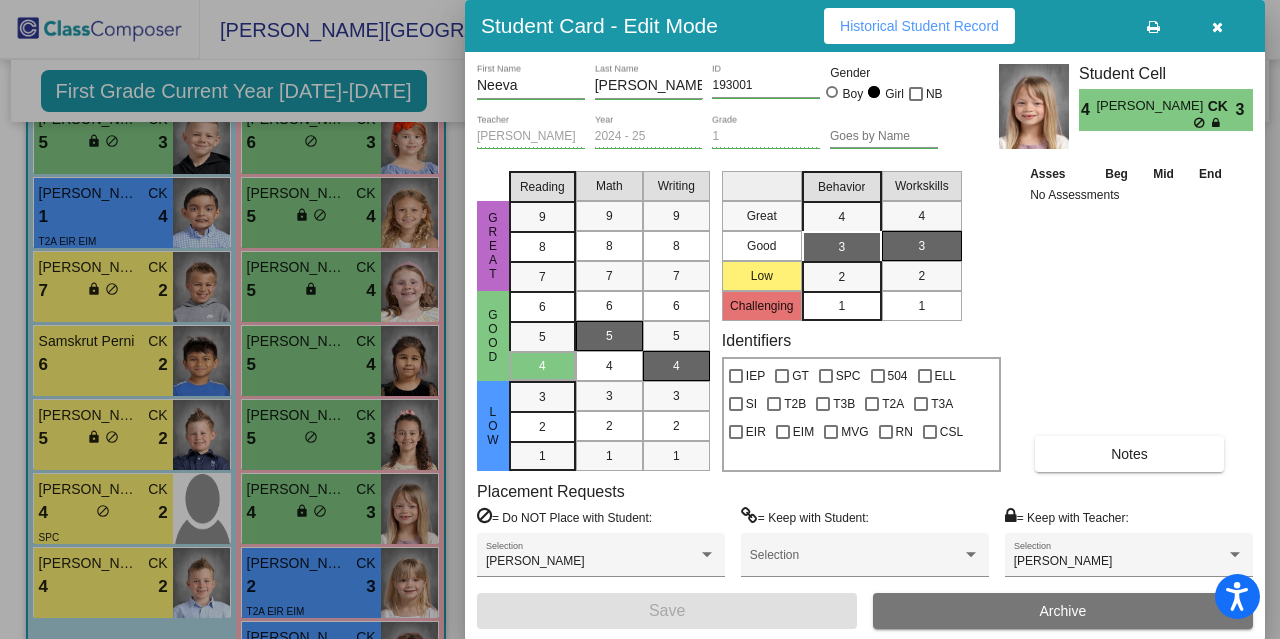 click at bounding box center (640, 319) 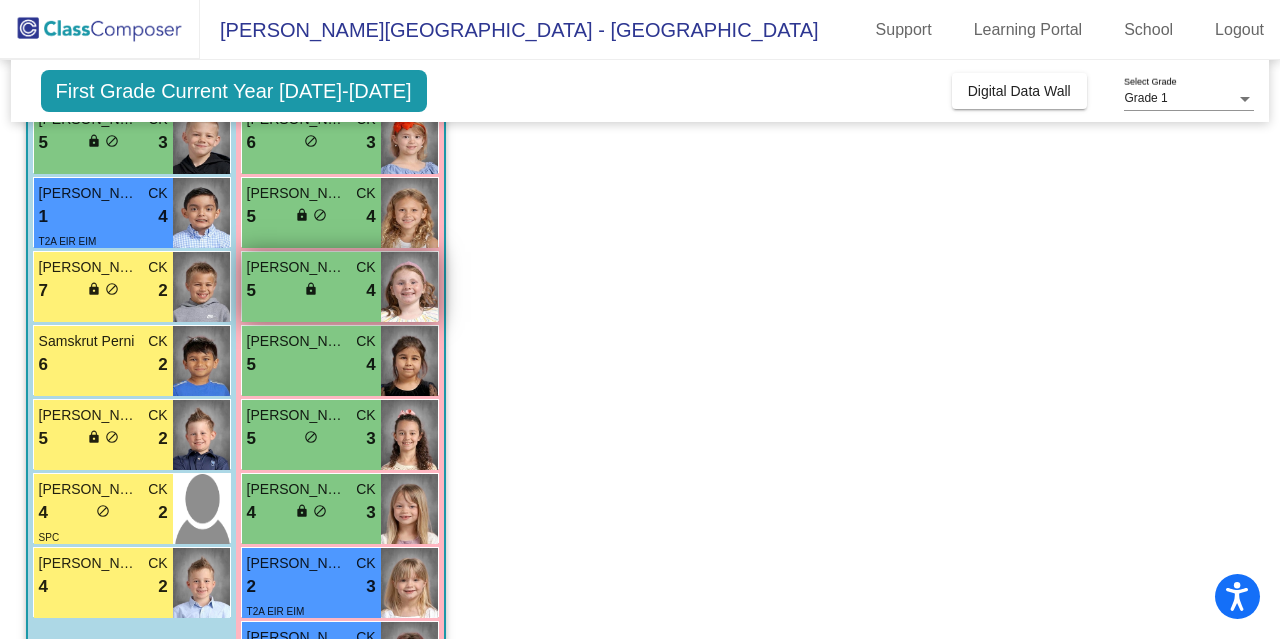 click on "CK" at bounding box center (365, 267) 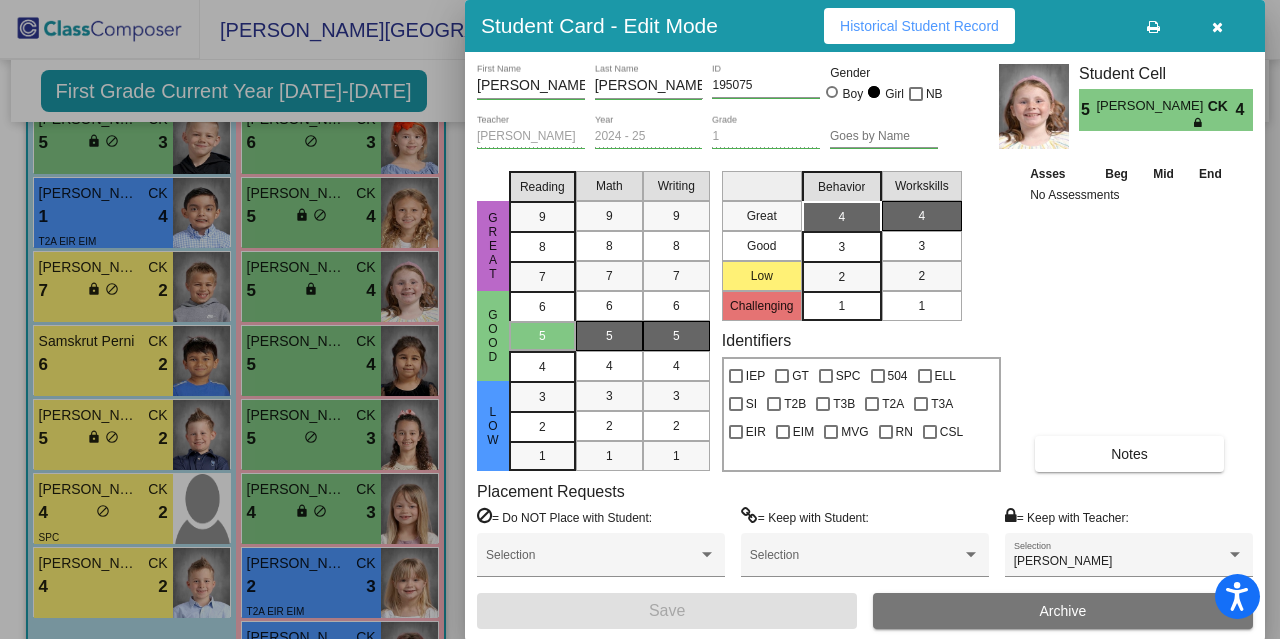 click at bounding box center (640, 319) 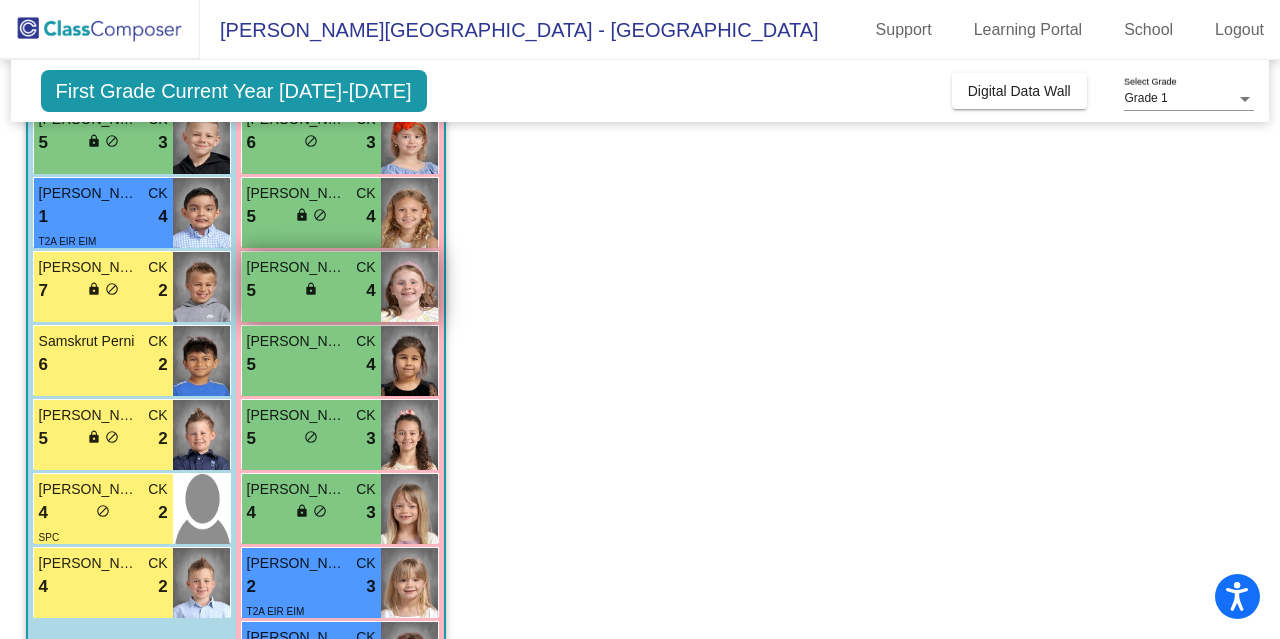 click on "Isabella Schafer" at bounding box center [297, 267] 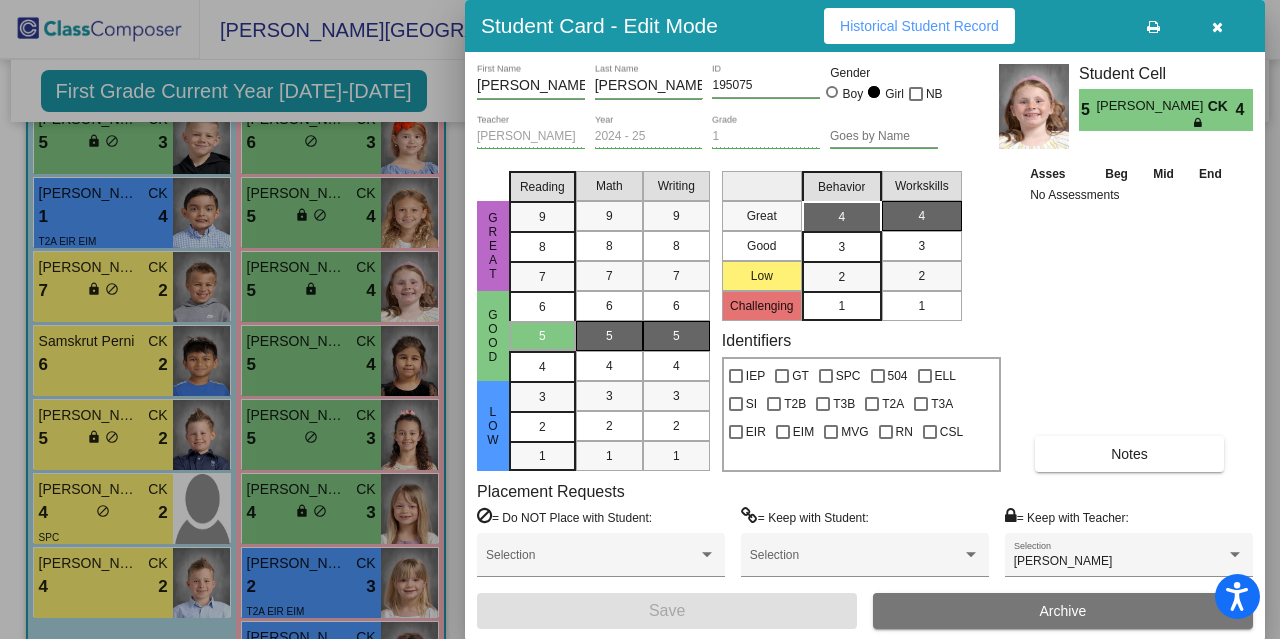 click at bounding box center [640, 319] 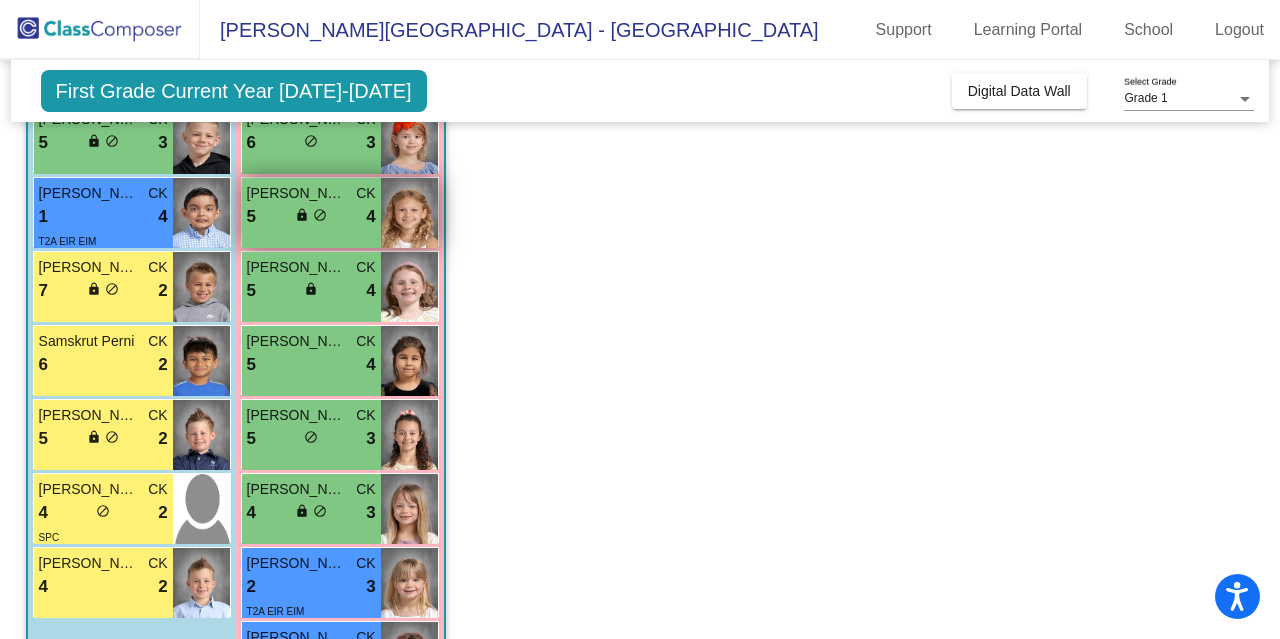 click on "Miller Quinones" at bounding box center [297, 193] 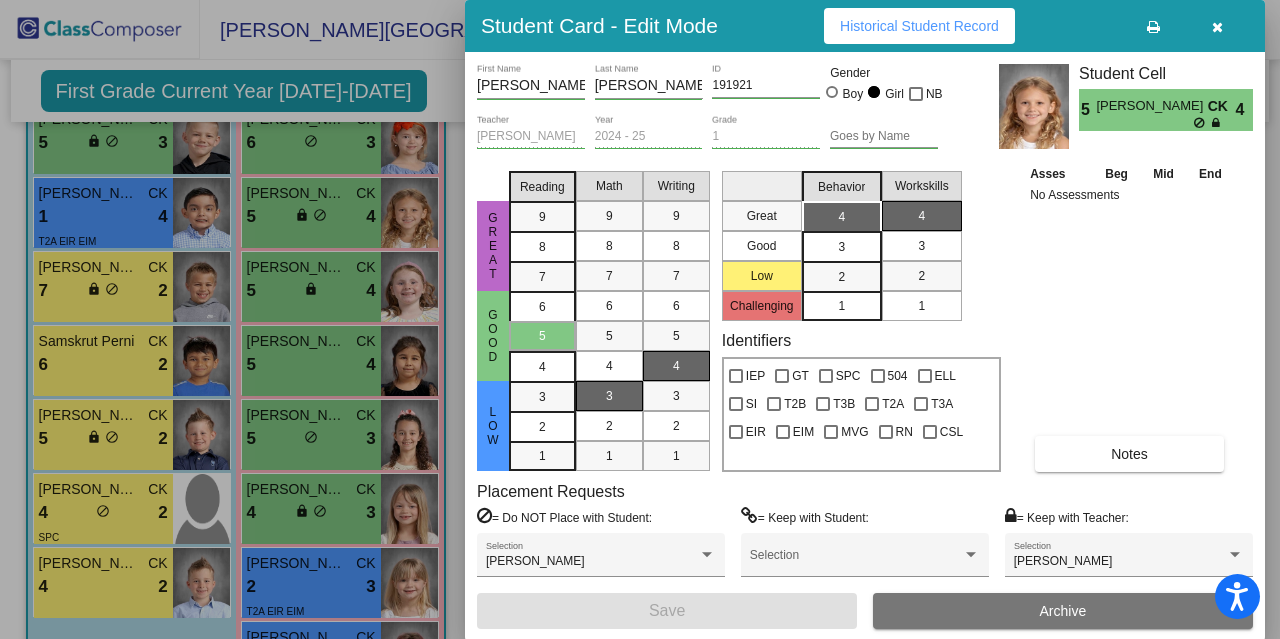 click at bounding box center (640, 319) 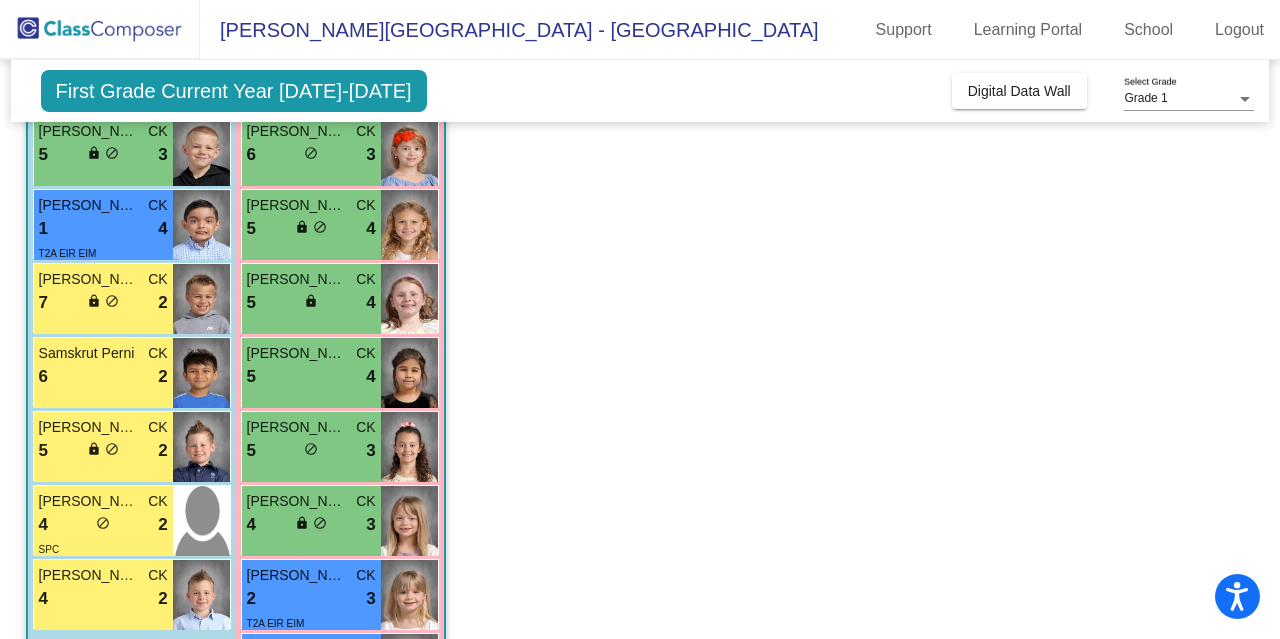 scroll, scrollTop: 526, scrollLeft: 0, axis: vertical 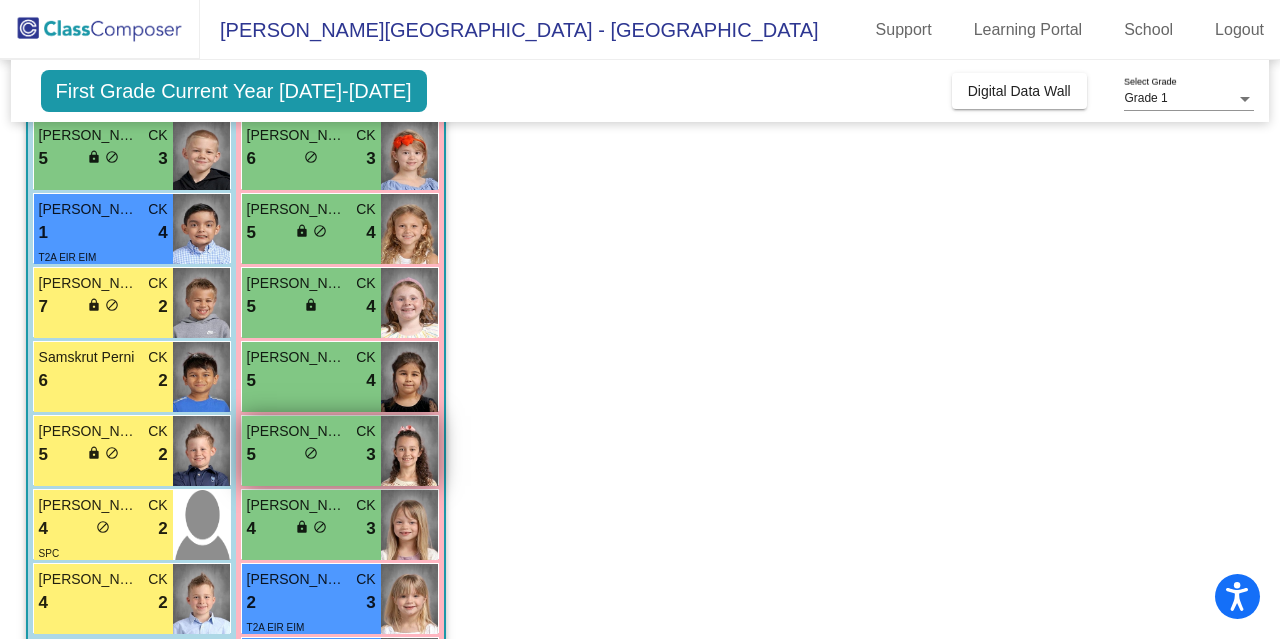 click on "5 lock do_not_disturb_alt 3" at bounding box center [311, 455] 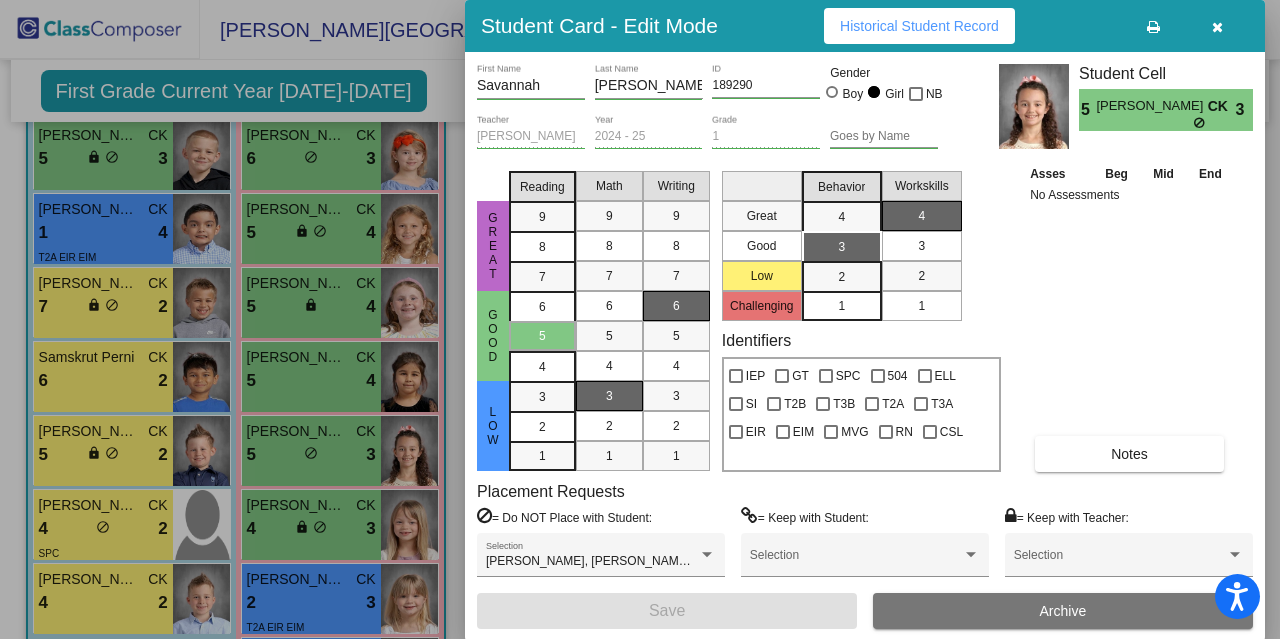 click at bounding box center [1217, 27] 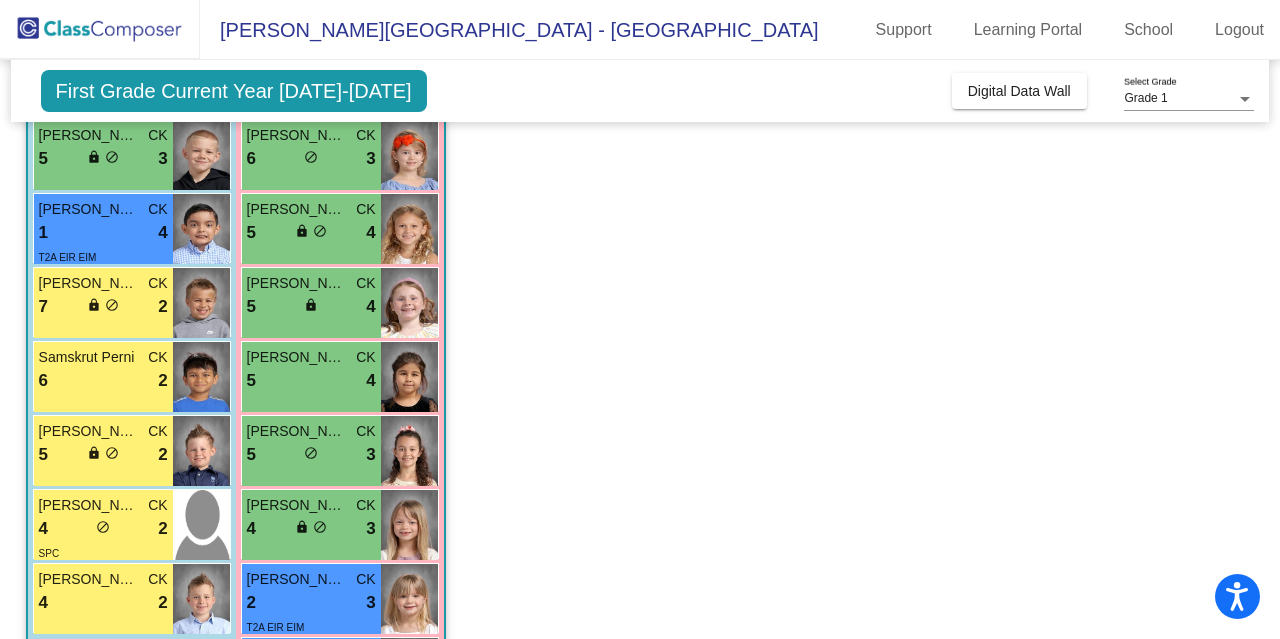 scroll, scrollTop: 0, scrollLeft: 0, axis: both 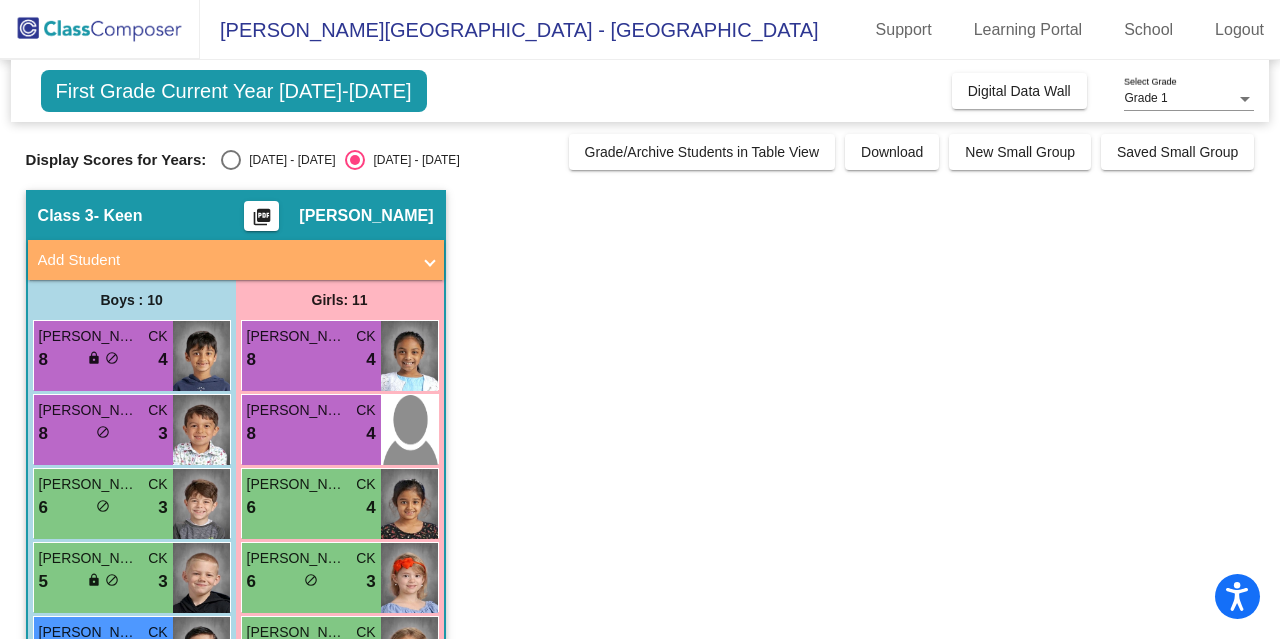 drag, startPoint x: 1274, startPoint y: 177, endPoint x: 1184, endPoint y: 335, distance: 181.83508 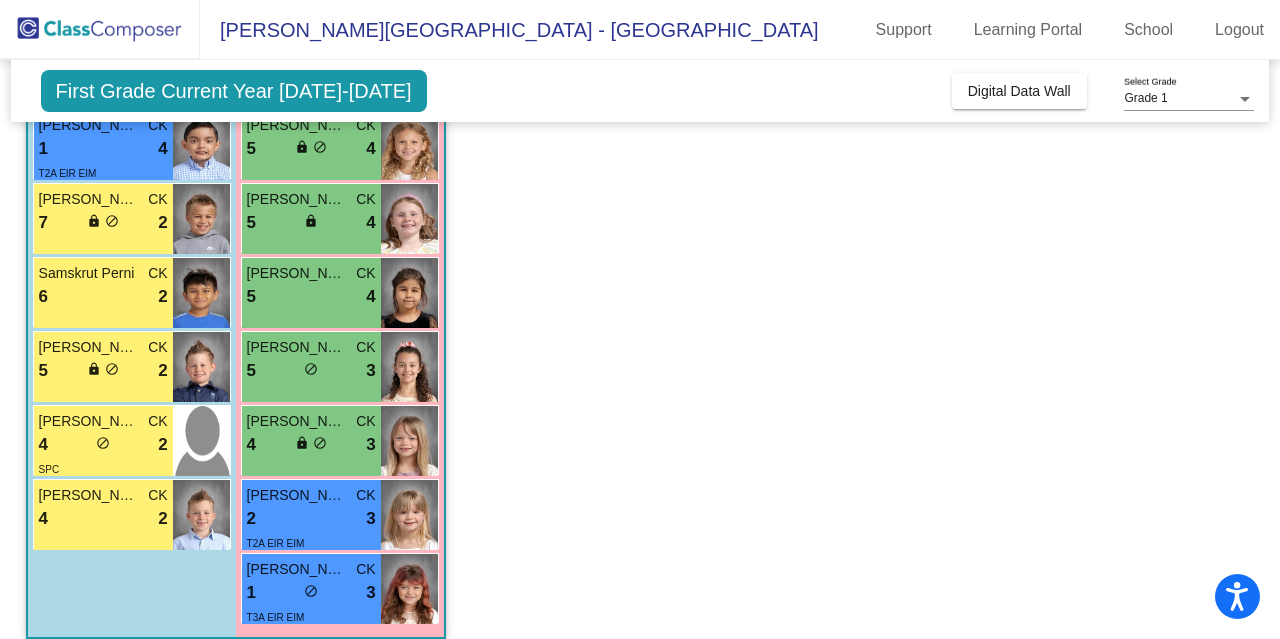 scroll, scrollTop: 504, scrollLeft: 0, axis: vertical 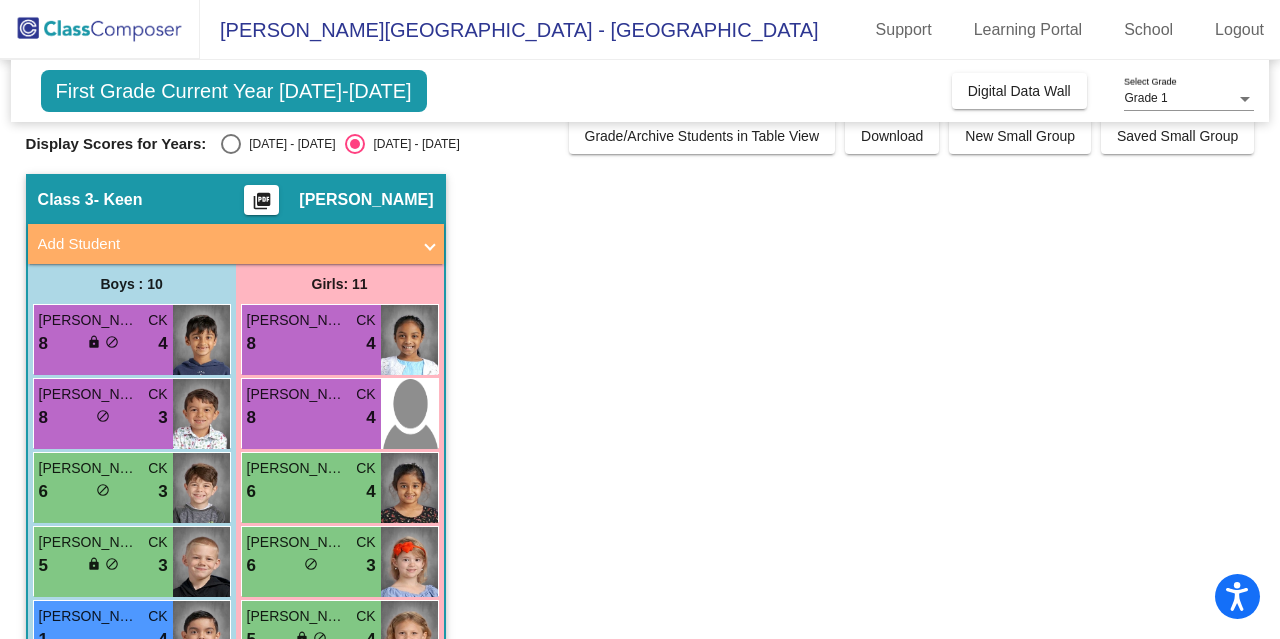 click on "Class 3   - Keen  picture_as_pdf Caroline Keen  Add Student  First Name Last Name Student Id  (Recommended)   Boy   Girl   Non Binary Add Close  Boys : 10  Aryash Sharma-Borole CK 8 lock do_not_disturb_alt 4 Lincoln Chapman CK 8 lock do_not_disturb_alt 3 Ekmel Ayar CK 6 lock do_not_disturb_alt 3 Owen Garcia CK 5 lock do_not_disturb_alt 3 William Mendoza CK 1 lock do_not_disturb_alt 4 T2A EIR EIM Grayson Kouznetsov CK 7 lock do_not_disturb_alt 2 Samskrut Perni CK 6 lock do_not_disturb_alt 2 Robert Grissom CK 5 lock do_not_disturb_alt 2 Tobin Casey CK 4 lock do_not_disturb_alt 2 SPC Austin Powell CK 4 lock do_not_disturb_alt 2 Girls: 11 Aadvika Kaparthi CK 8 lock do_not_disturb_alt 4 Parul Saxena CK 8 lock do_not_disturb_alt 4 Ivana Thind CK 6 lock do_not_disturb_alt 4 Sophia Dalianas CK 6 lock do_not_disturb_alt 3 Miller Quinones CK 5 lock do_not_disturb_alt 4 Isabella Schafer CK 5 lock do_not_disturb_alt 4 Amine Ucar CK 5 lock do_not_disturb_alt 4 Savannah Kenny CK 5 lock do_not_disturb_alt 3 Neeva Dolezal" 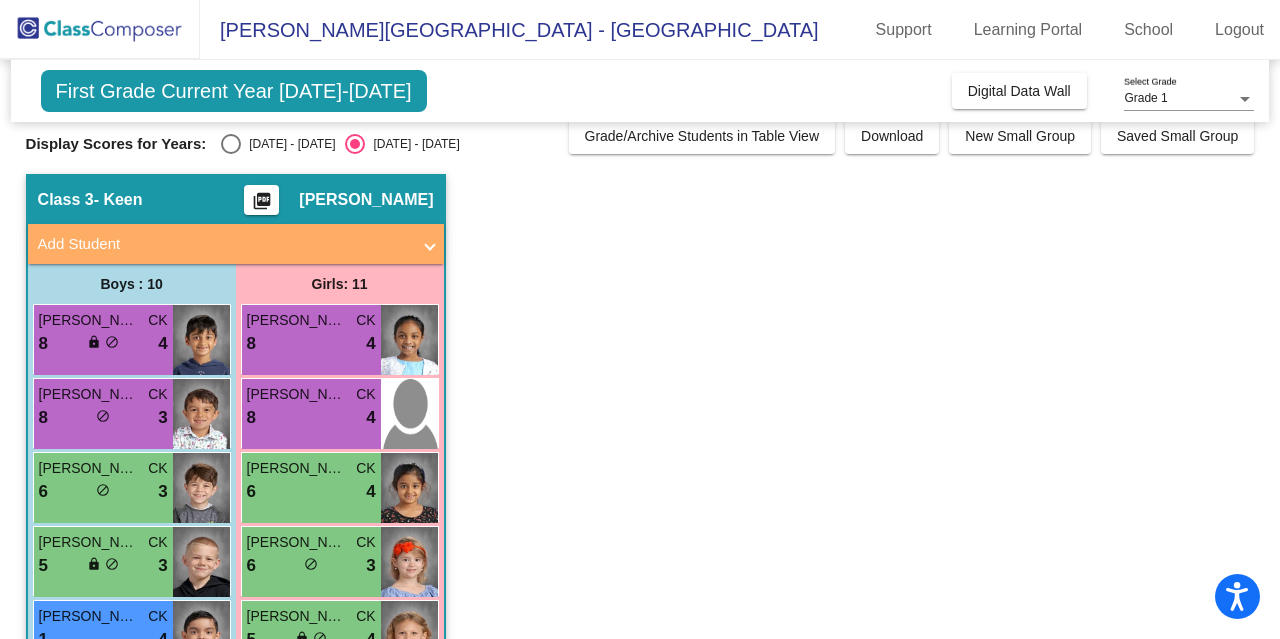 scroll, scrollTop: 526, scrollLeft: 0, axis: vertical 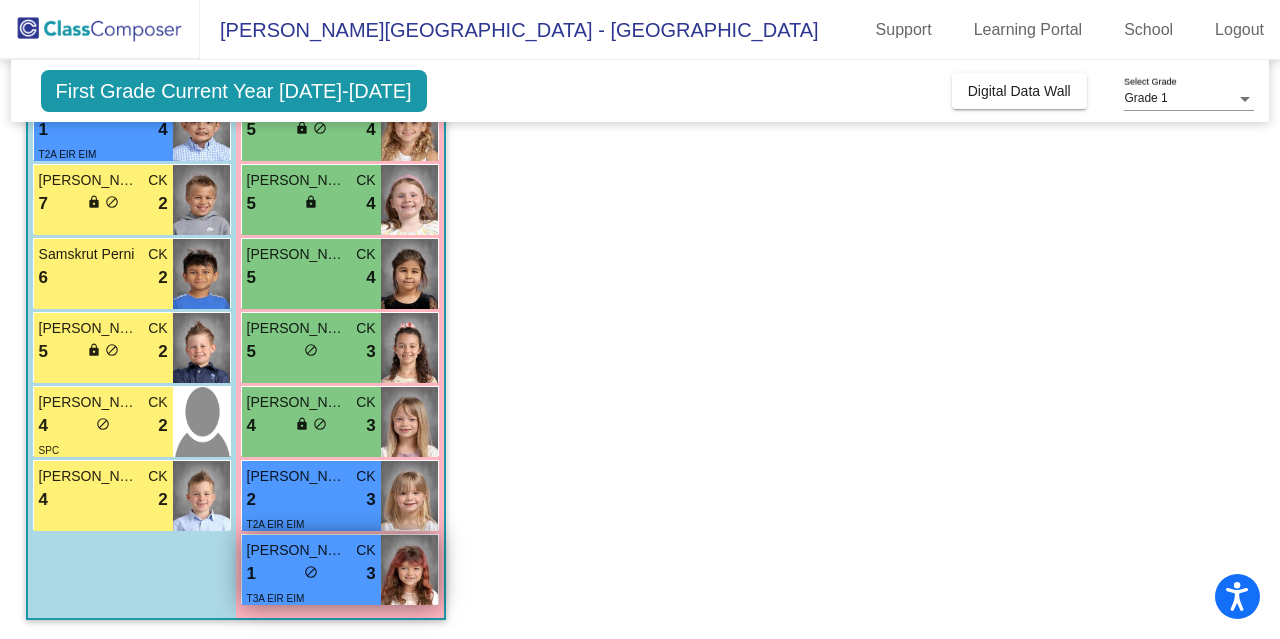 click on "T3A EIR EIM" at bounding box center [276, 597] 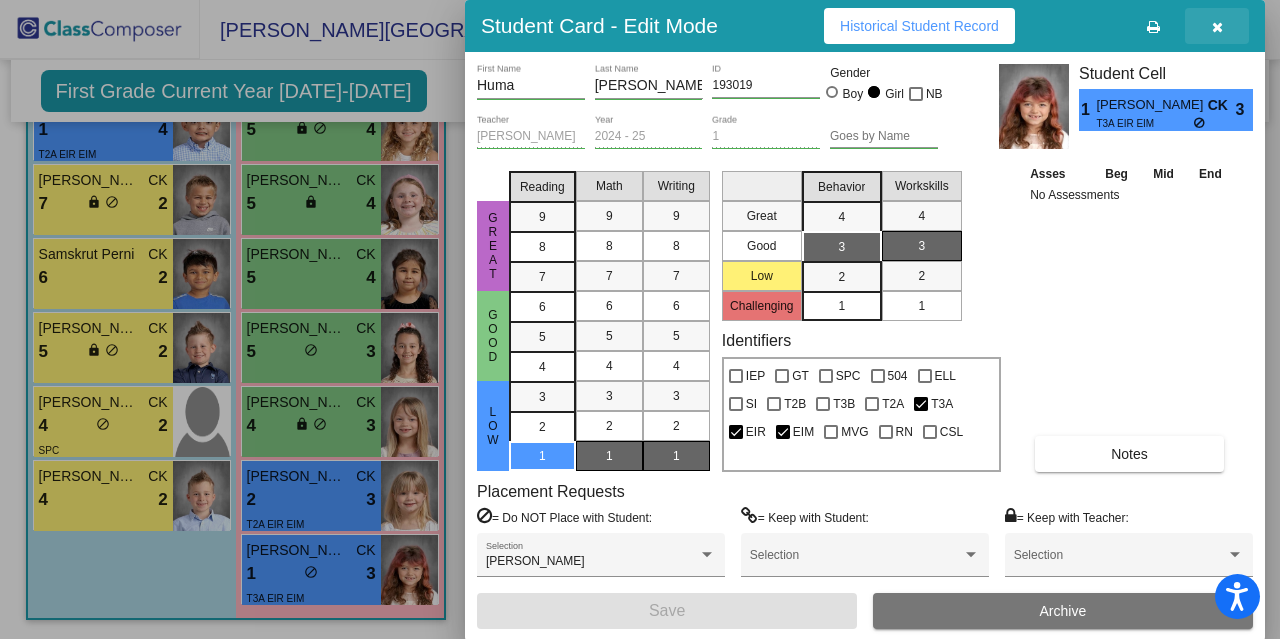 click at bounding box center (1217, 26) 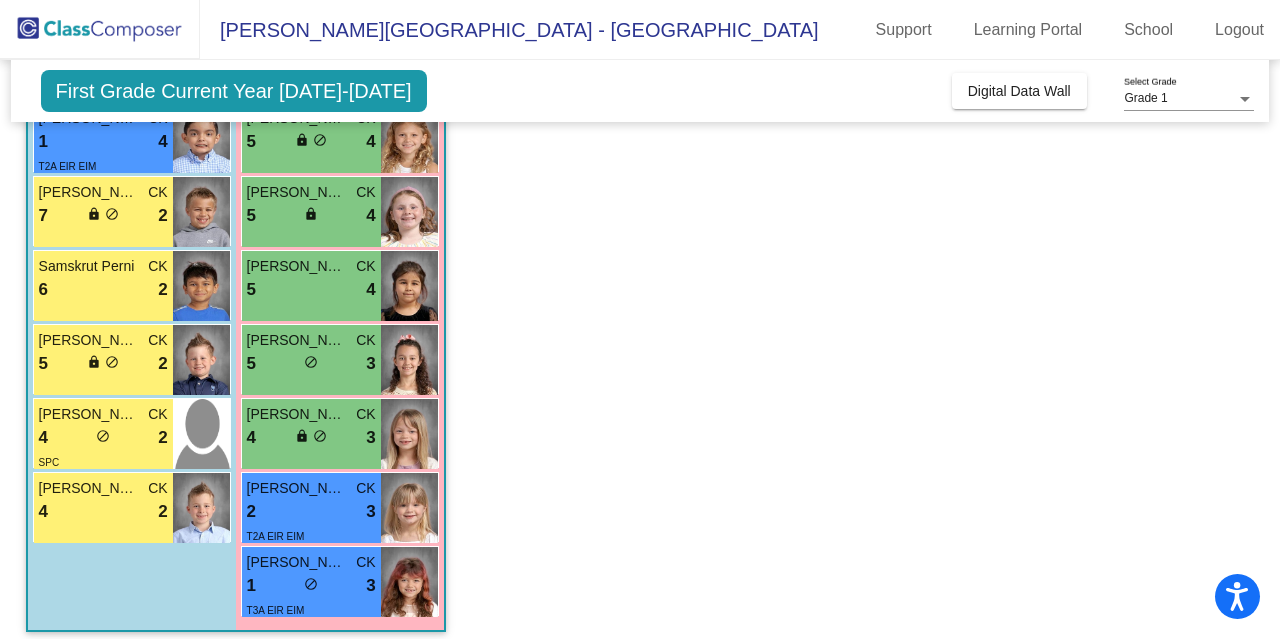 scroll, scrollTop: 518, scrollLeft: 0, axis: vertical 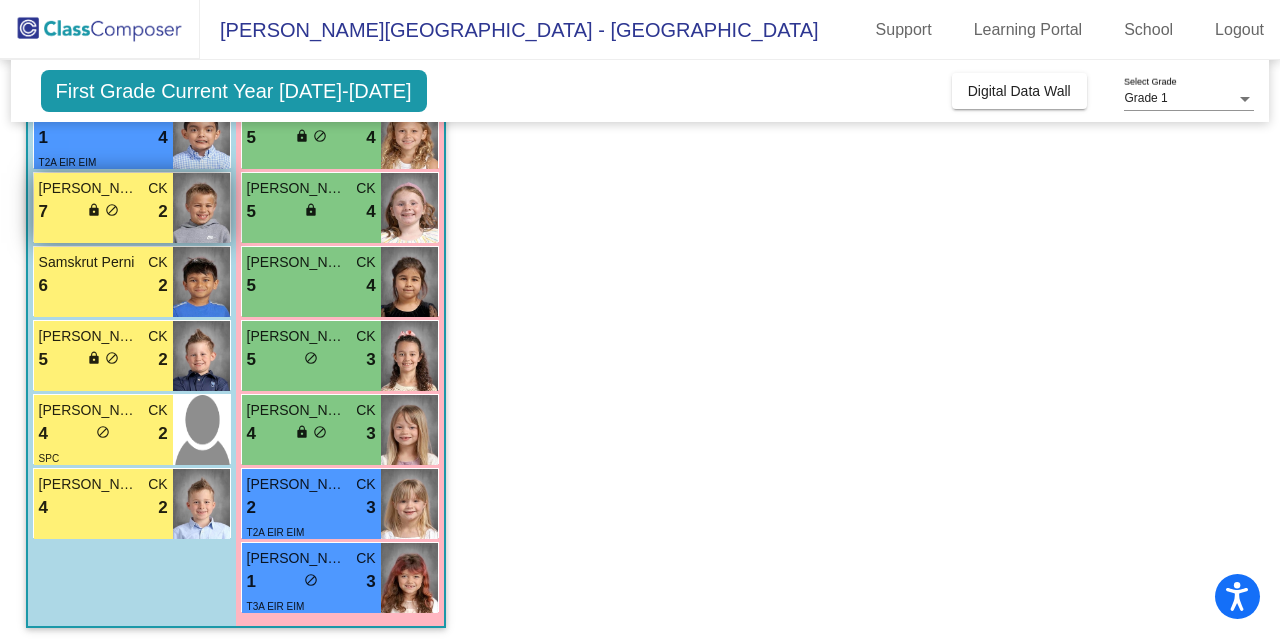 click on "Grayson Kouznetsov CK 7 lock do_not_disturb_alt 2" at bounding box center (103, 208) 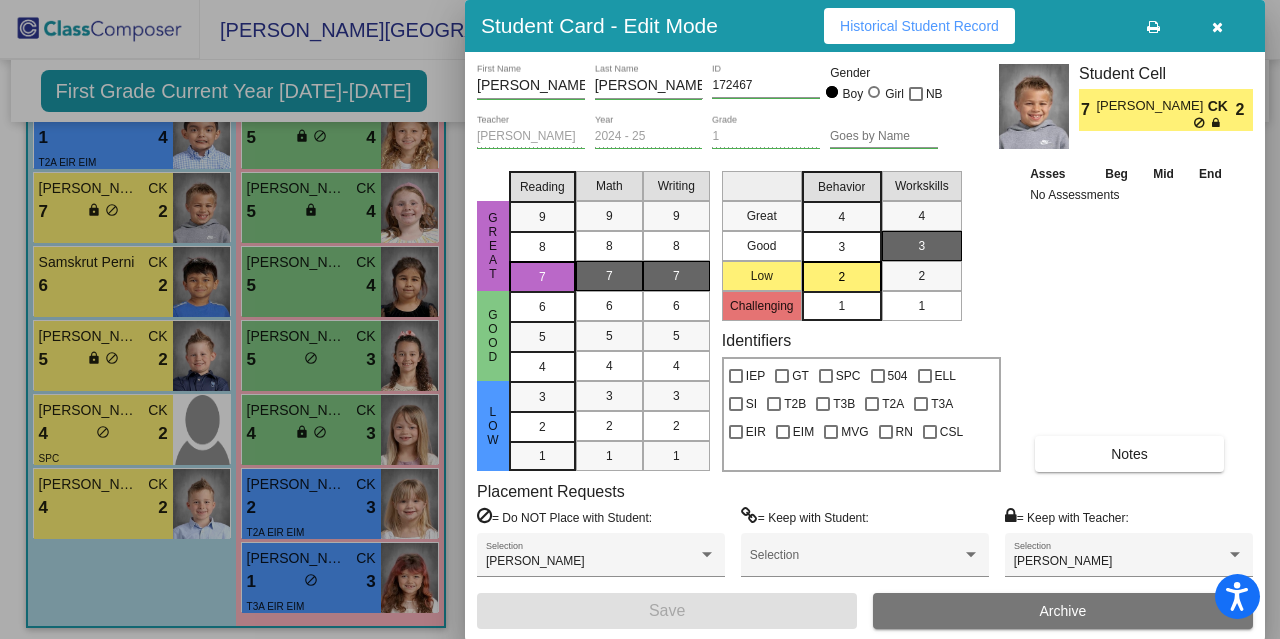 click at bounding box center [1217, 26] 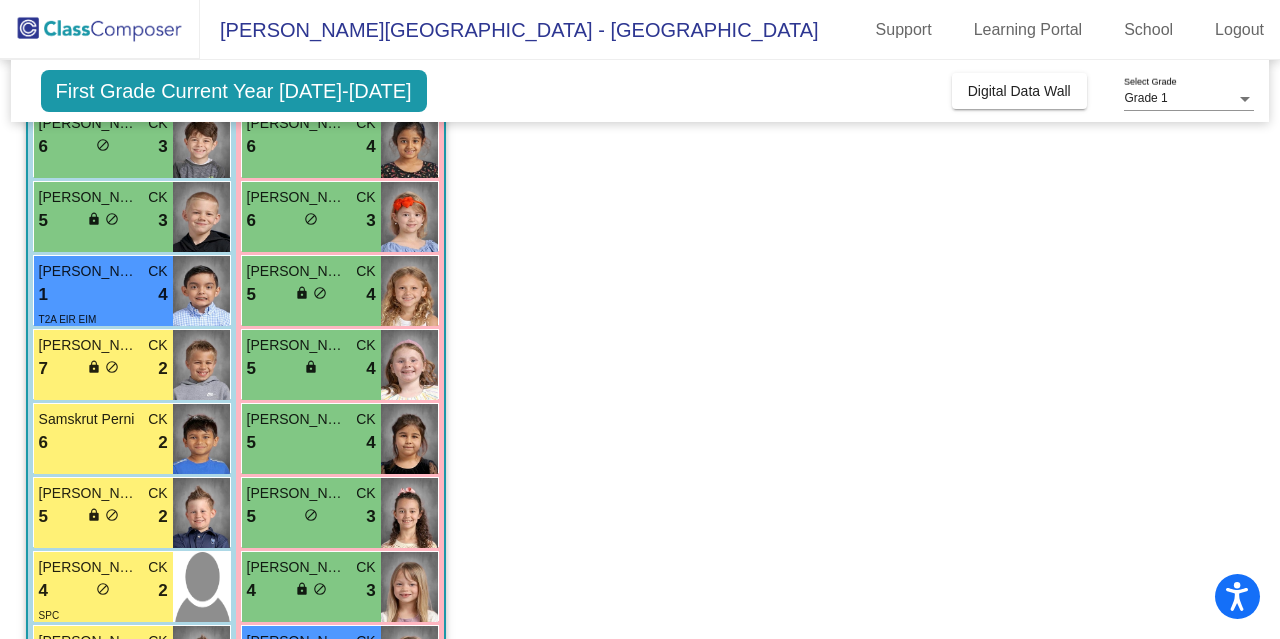 scroll, scrollTop: 364, scrollLeft: 0, axis: vertical 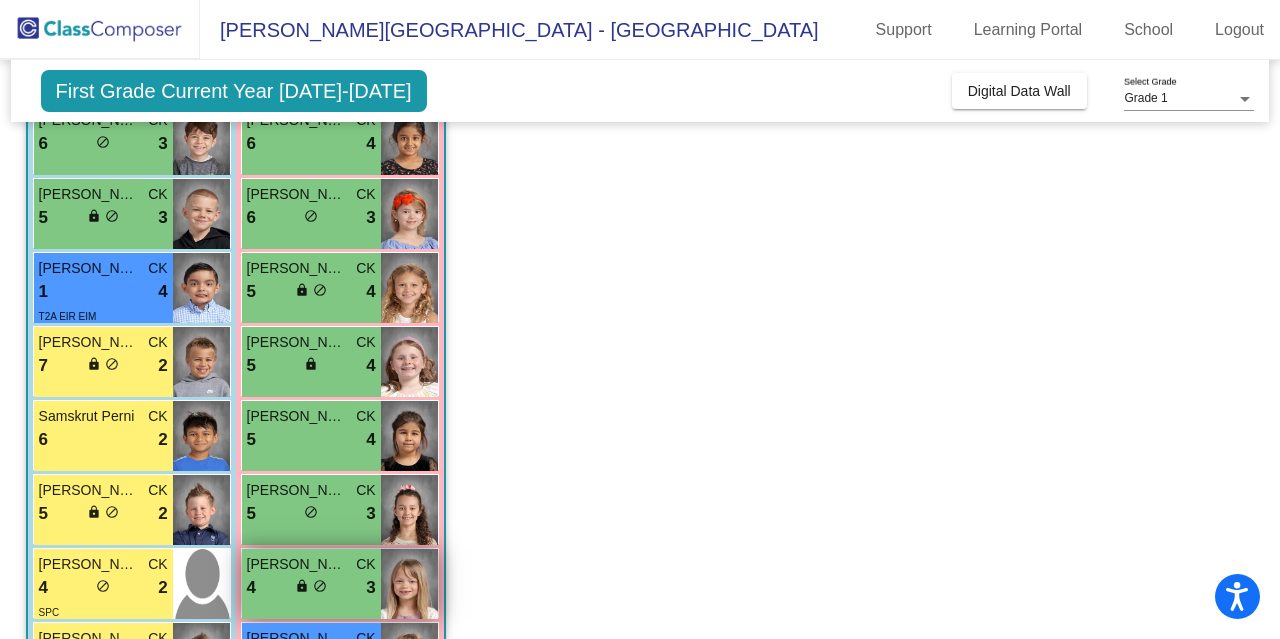 click on "4 lock do_not_disturb_alt 3" at bounding box center (311, 588) 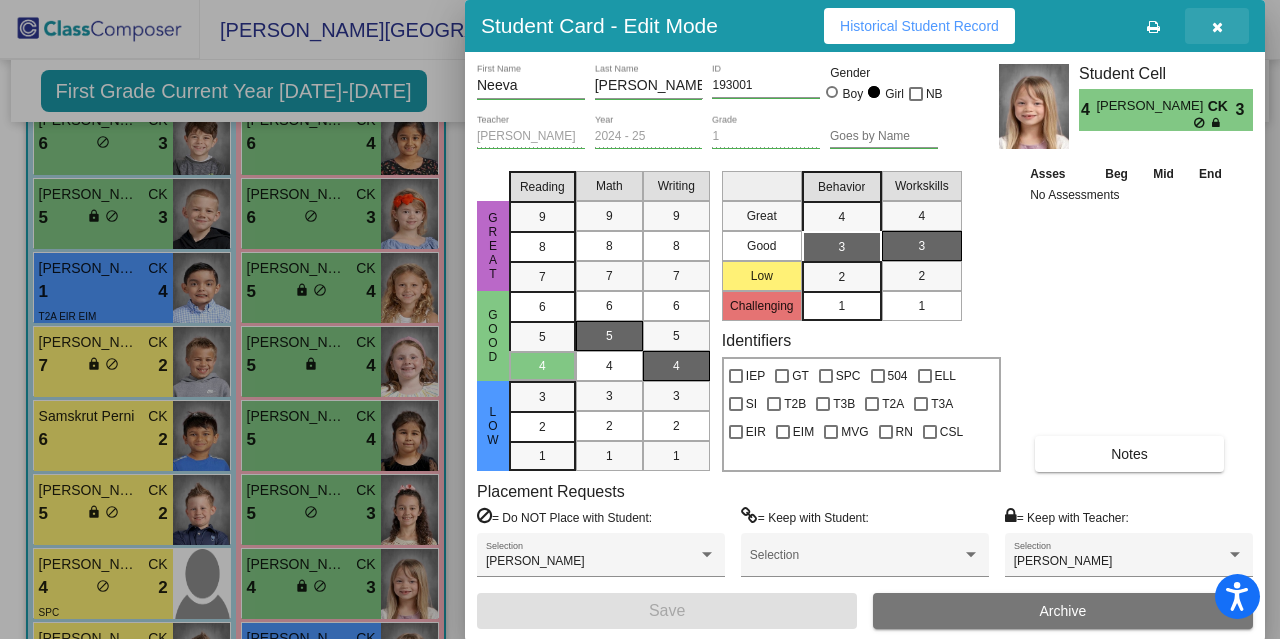 click at bounding box center (1217, 27) 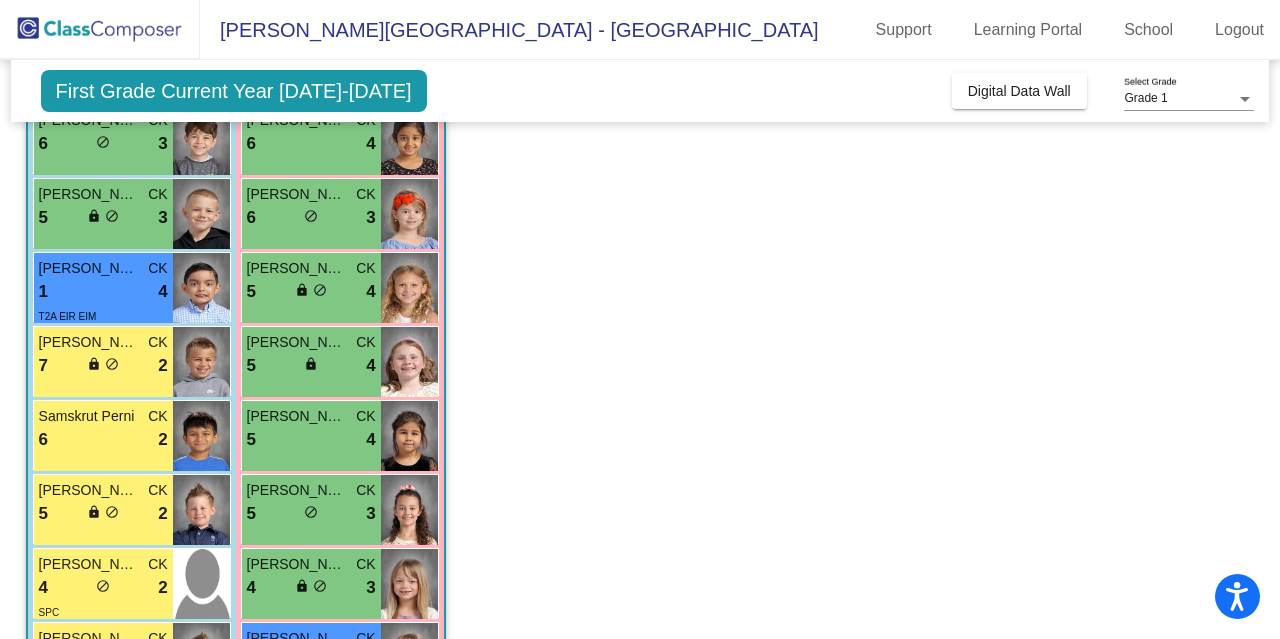 scroll, scrollTop: 0, scrollLeft: 0, axis: both 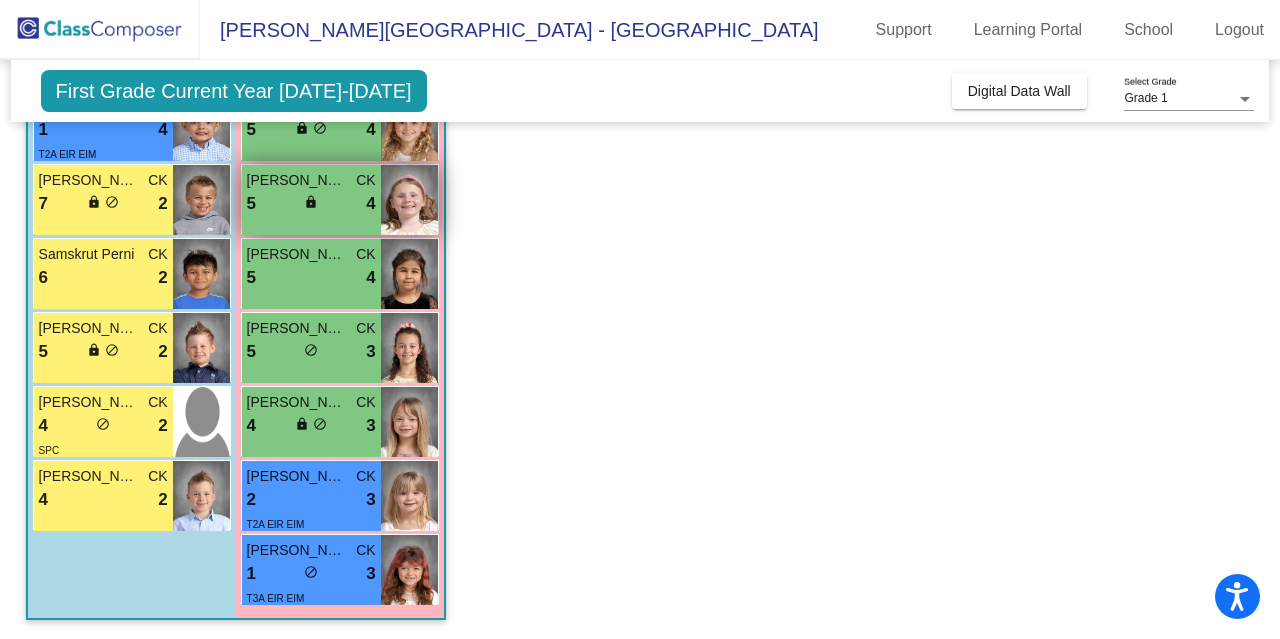 click on "5 lock do_not_disturb_alt 4" at bounding box center (311, 204) 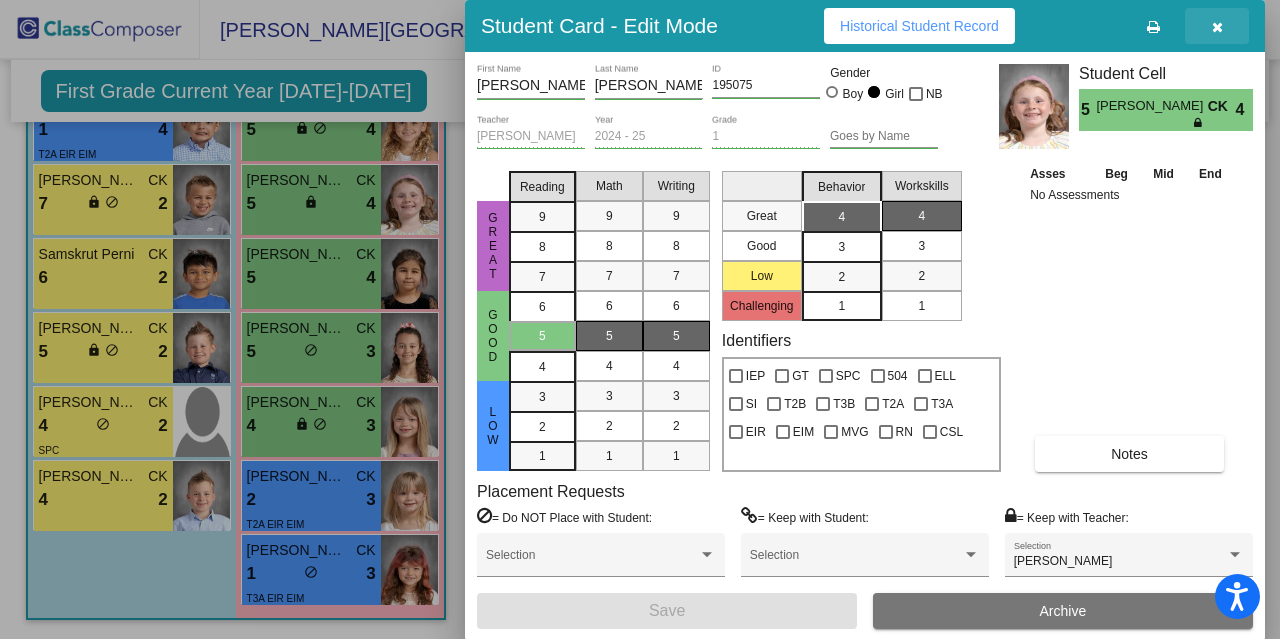 click at bounding box center (1217, 26) 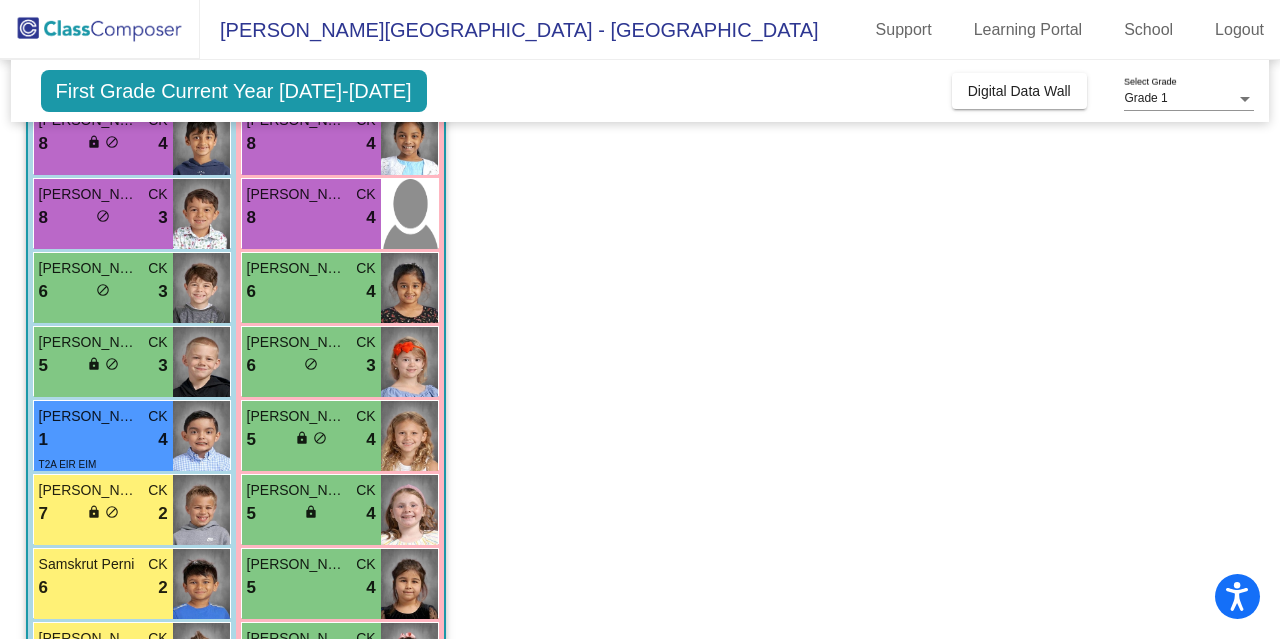 scroll, scrollTop: 217, scrollLeft: 0, axis: vertical 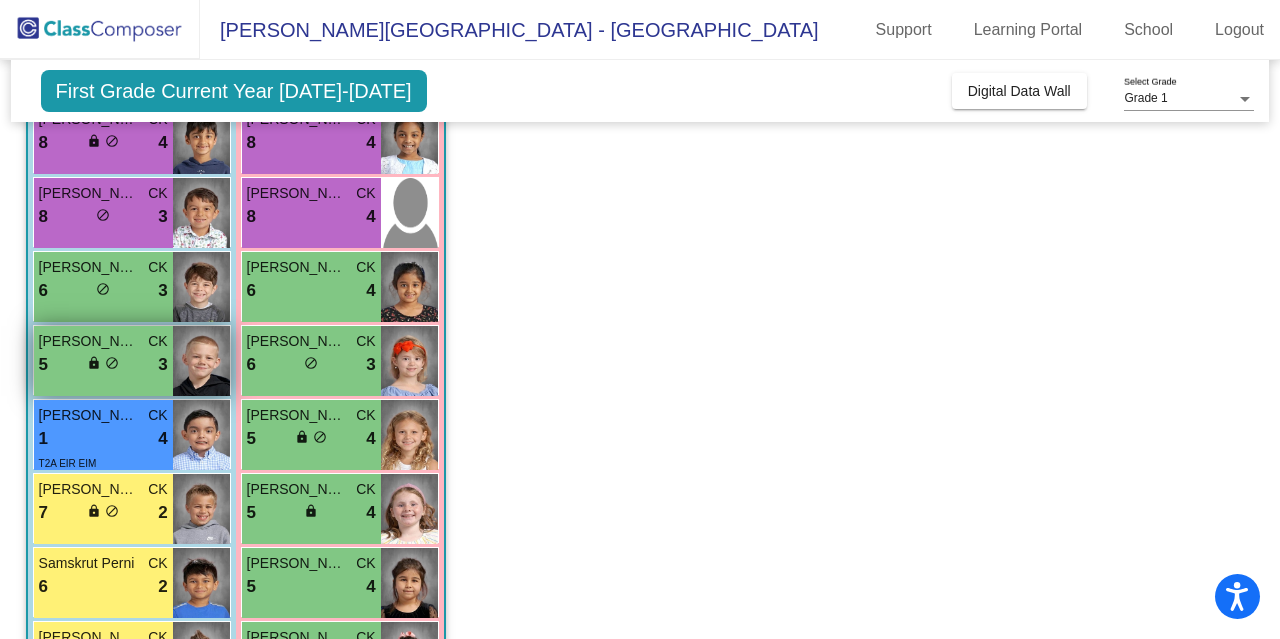 click on "lock" at bounding box center (94, 363) 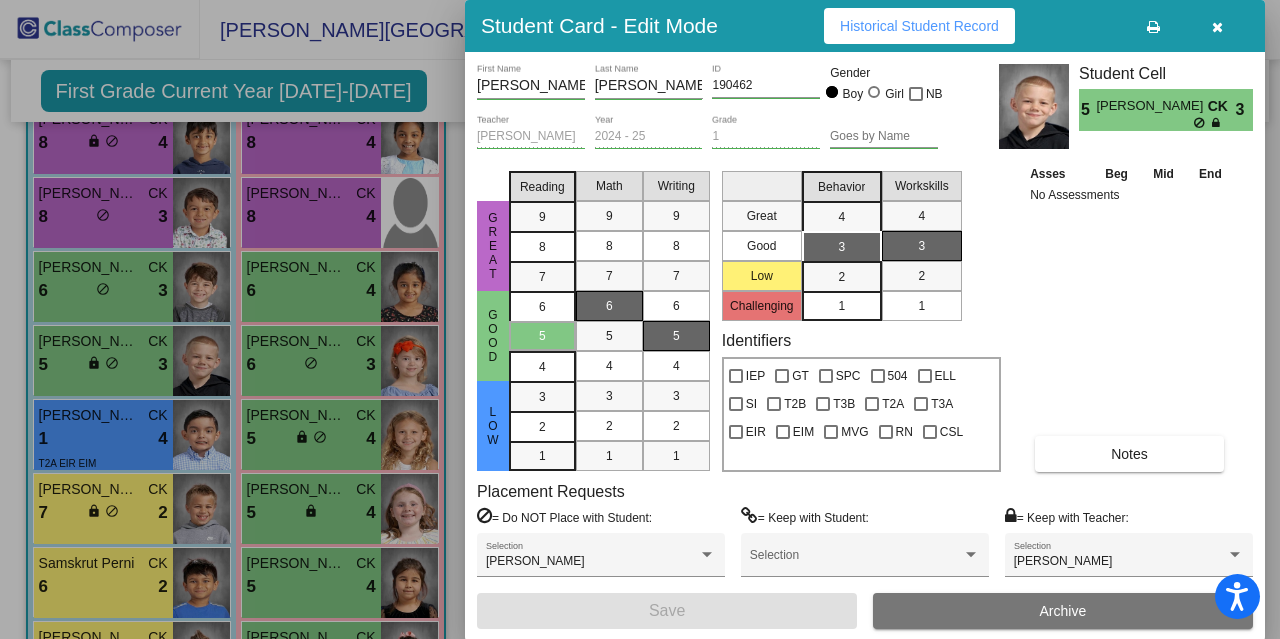 drag, startPoint x: 1276, startPoint y: 230, endPoint x: 1279, endPoint y: 405, distance: 175.02571 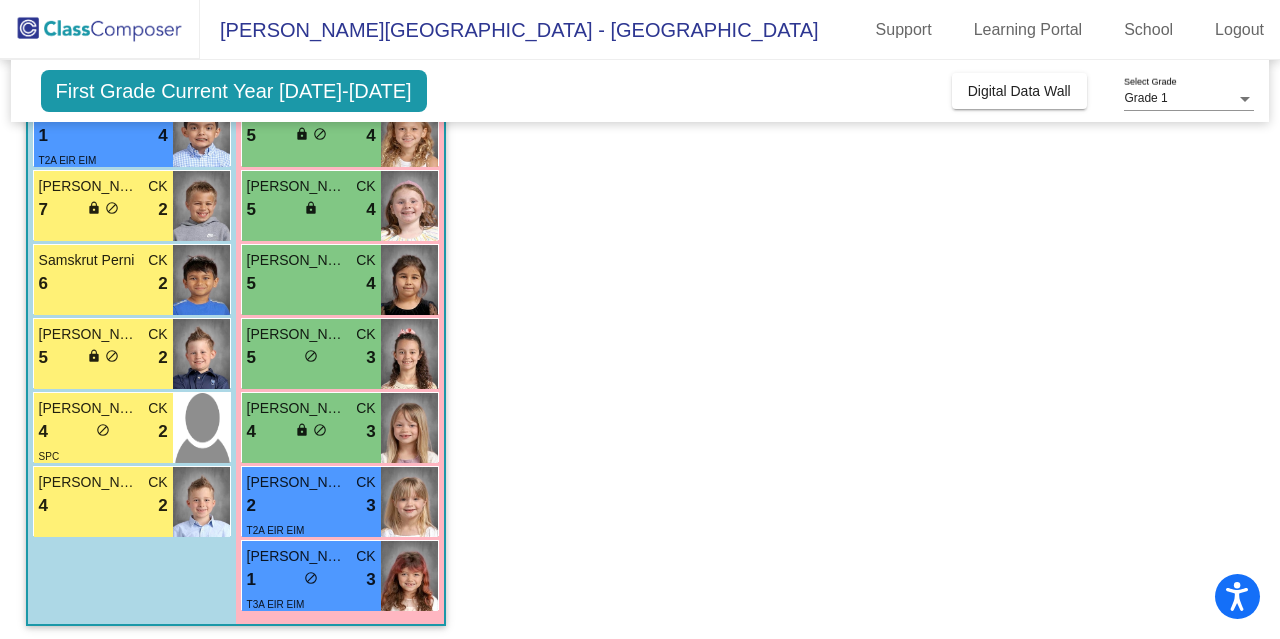 scroll, scrollTop: 526, scrollLeft: 0, axis: vertical 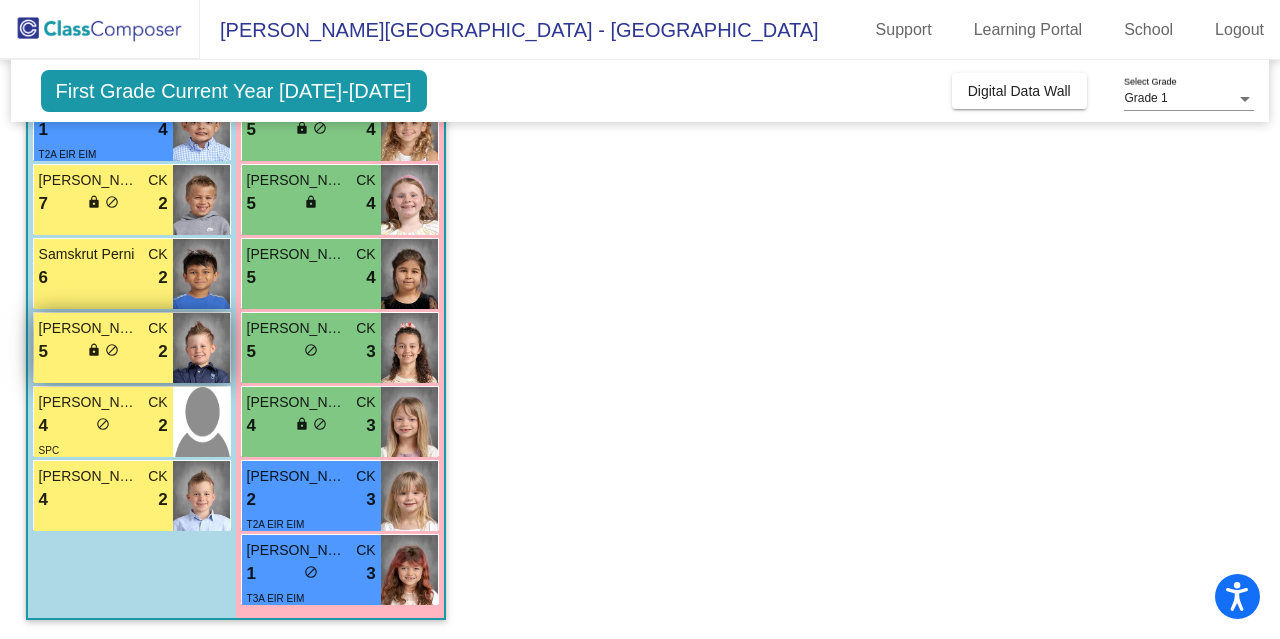 click on "do_not_disturb_alt" at bounding box center [112, 350] 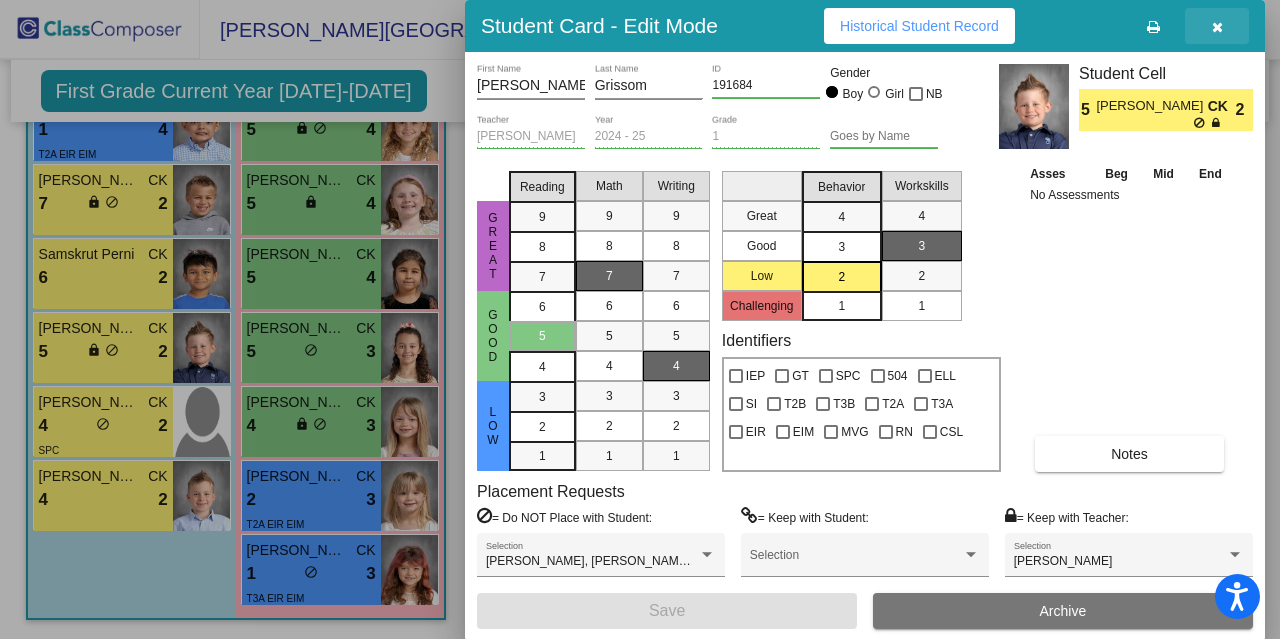 click at bounding box center (1217, 26) 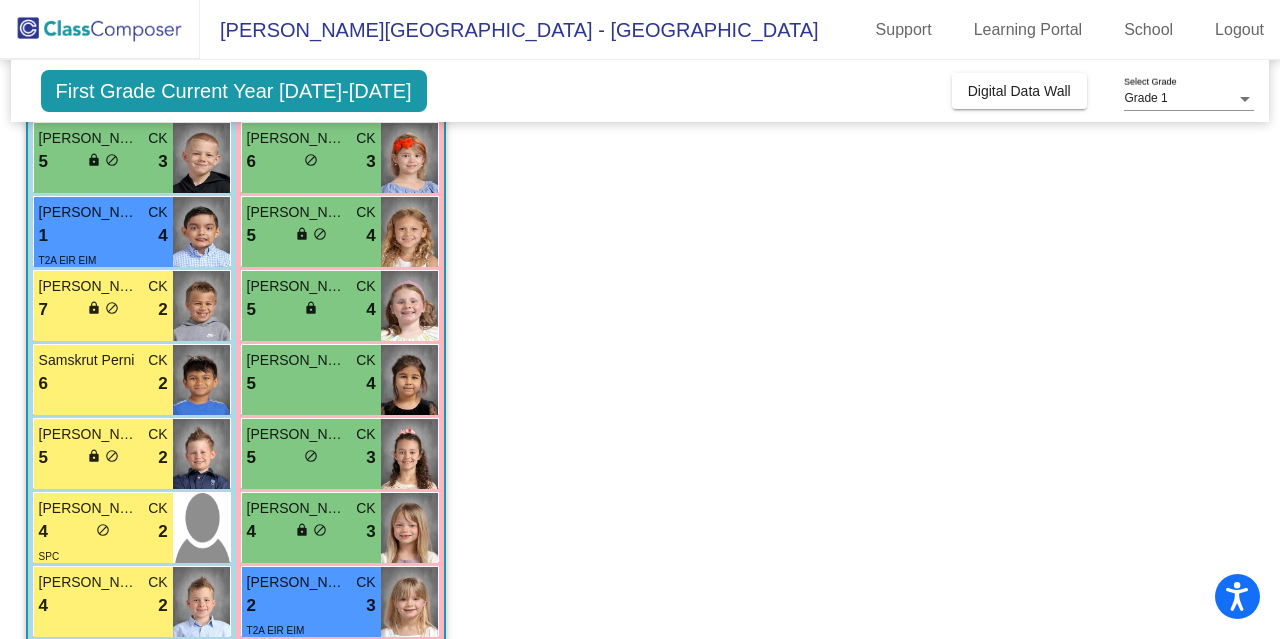 scroll, scrollTop: 400, scrollLeft: 0, axis: vertical 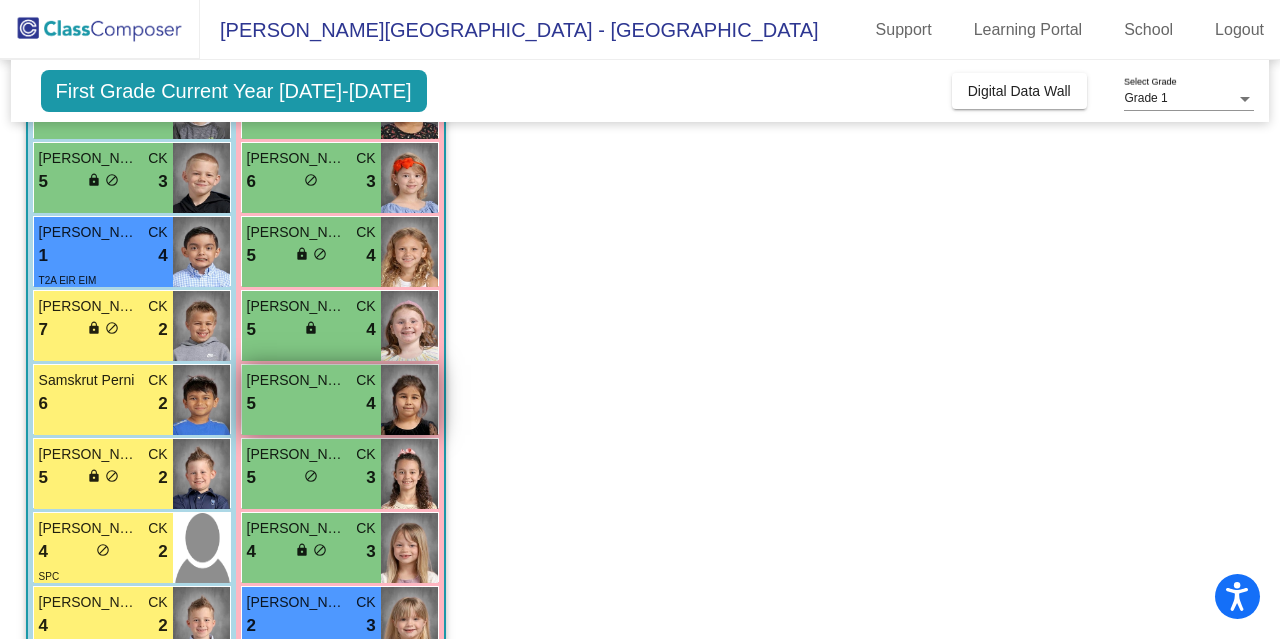 click on "5 lock do_not_disturb_alt 4" at bounding box center (311, 404) 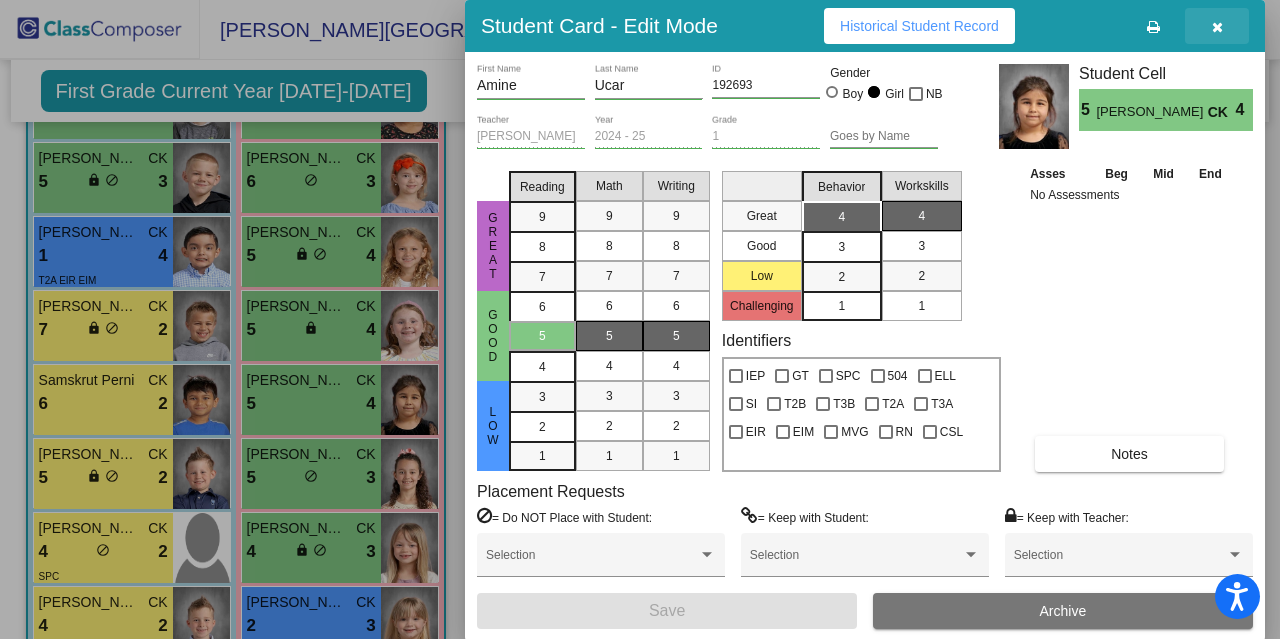 click at bounding box center [1217, 27] 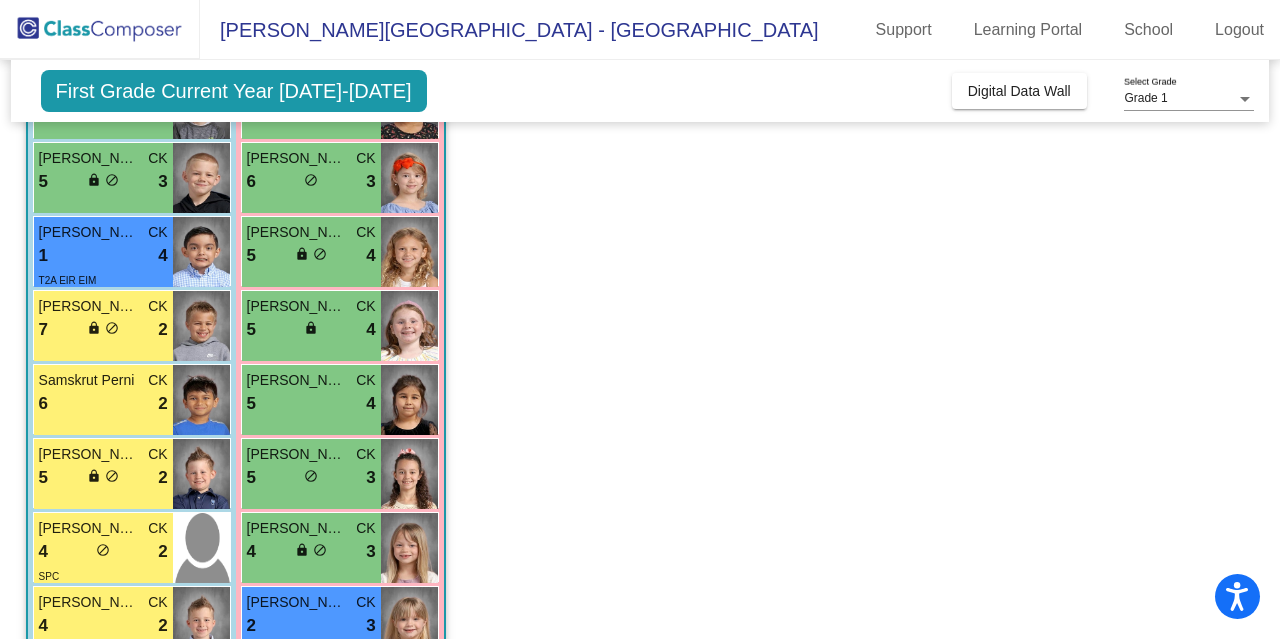scroll, scrollTop: 526, scrollLeft: 0, axis: vertical 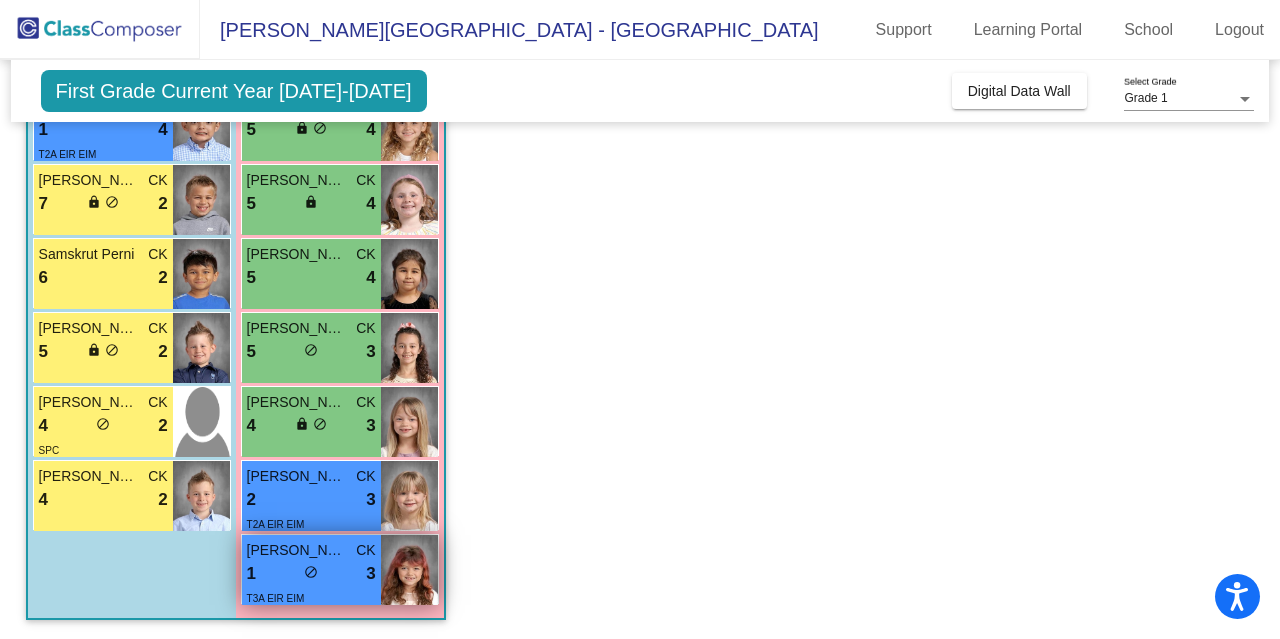 click on "1 lock do_not_disturb_alt 3" at bounding box center (311, 574) 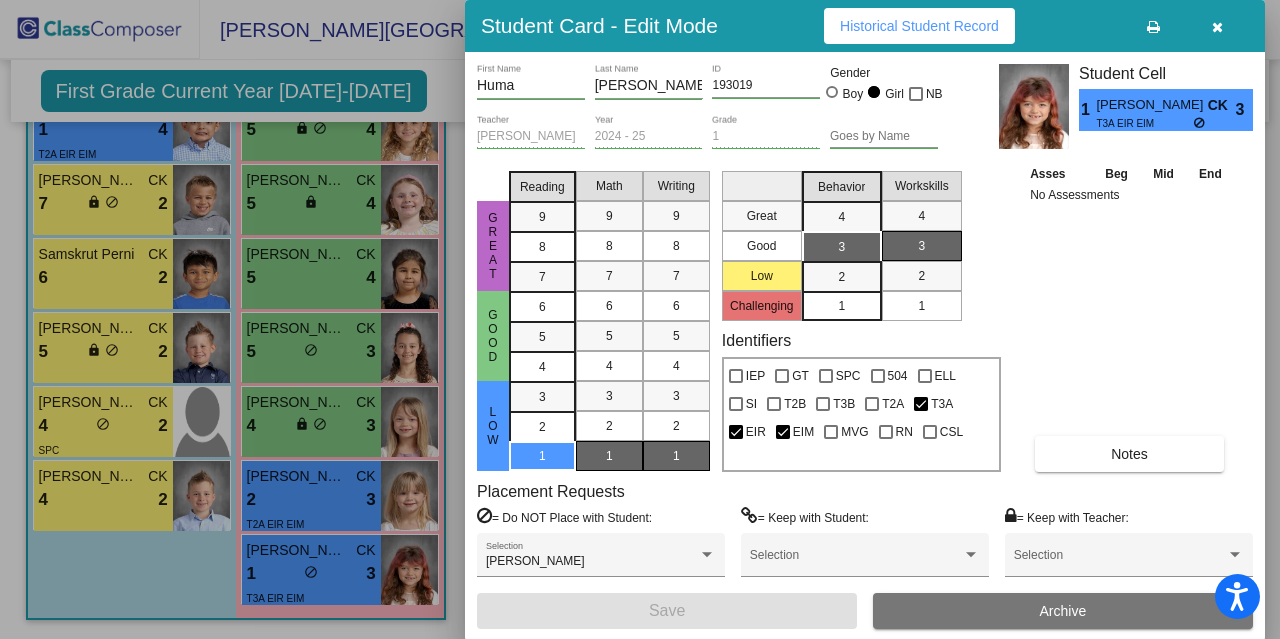 click at bounding box center [1217, 27] 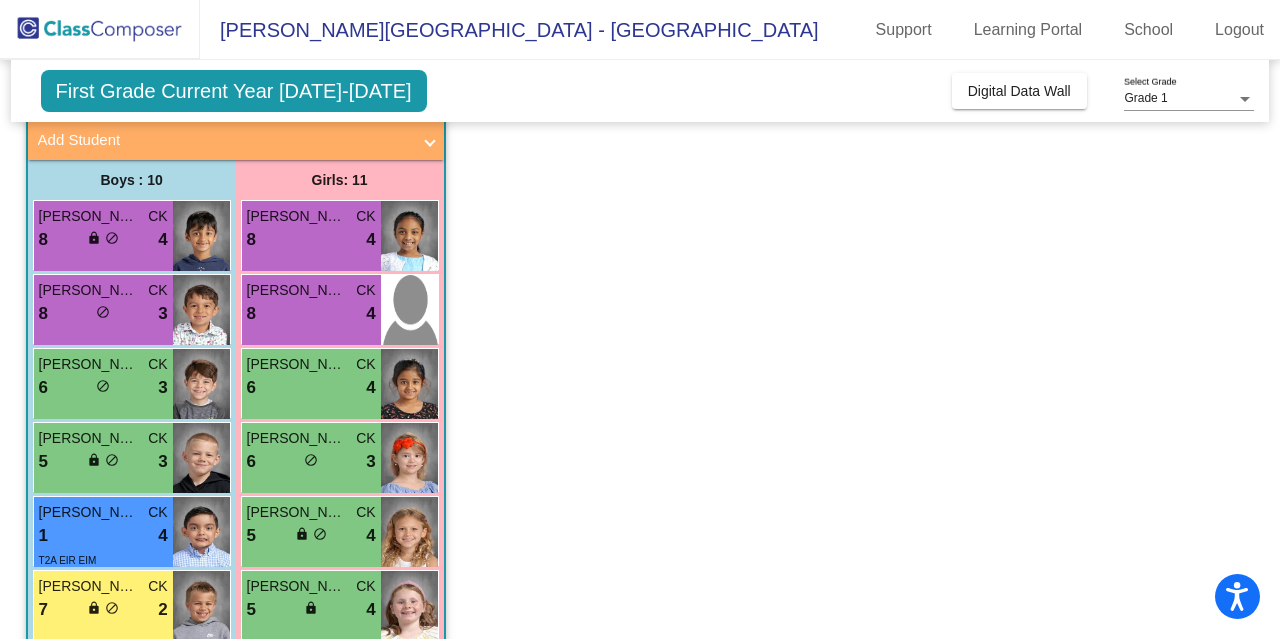 scroll, scrollTop: 123, scrollLeft: 0, axis: vertical 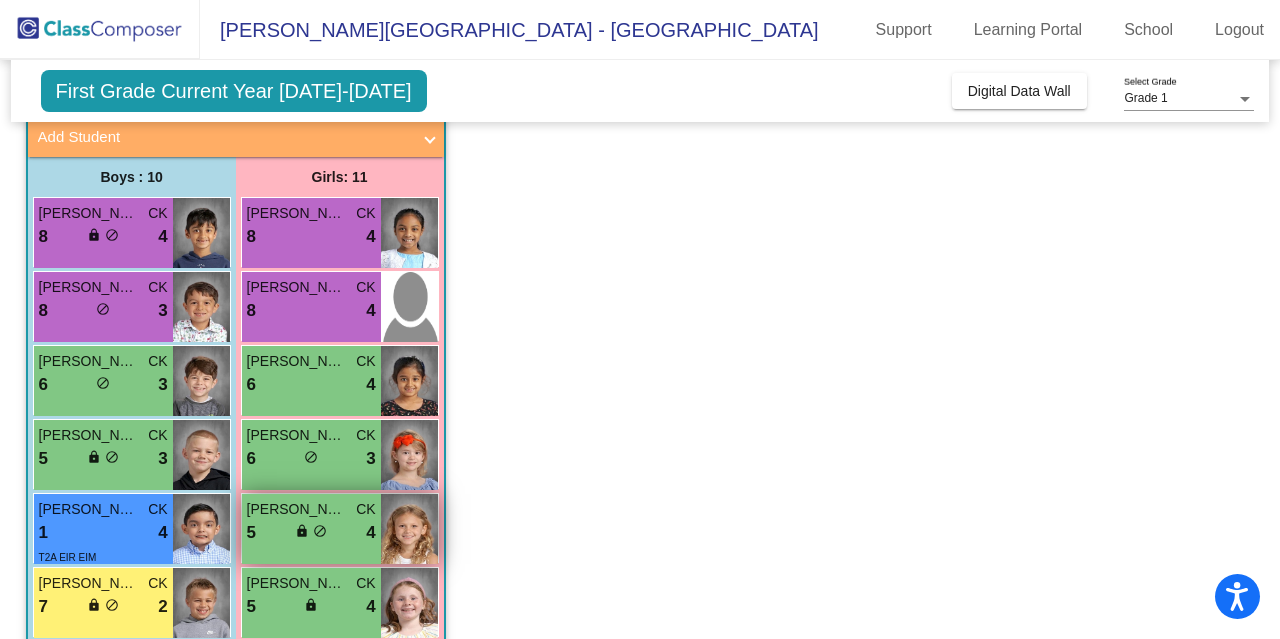click on "do_not_disturb_alt" at bounding box center [320, 531] 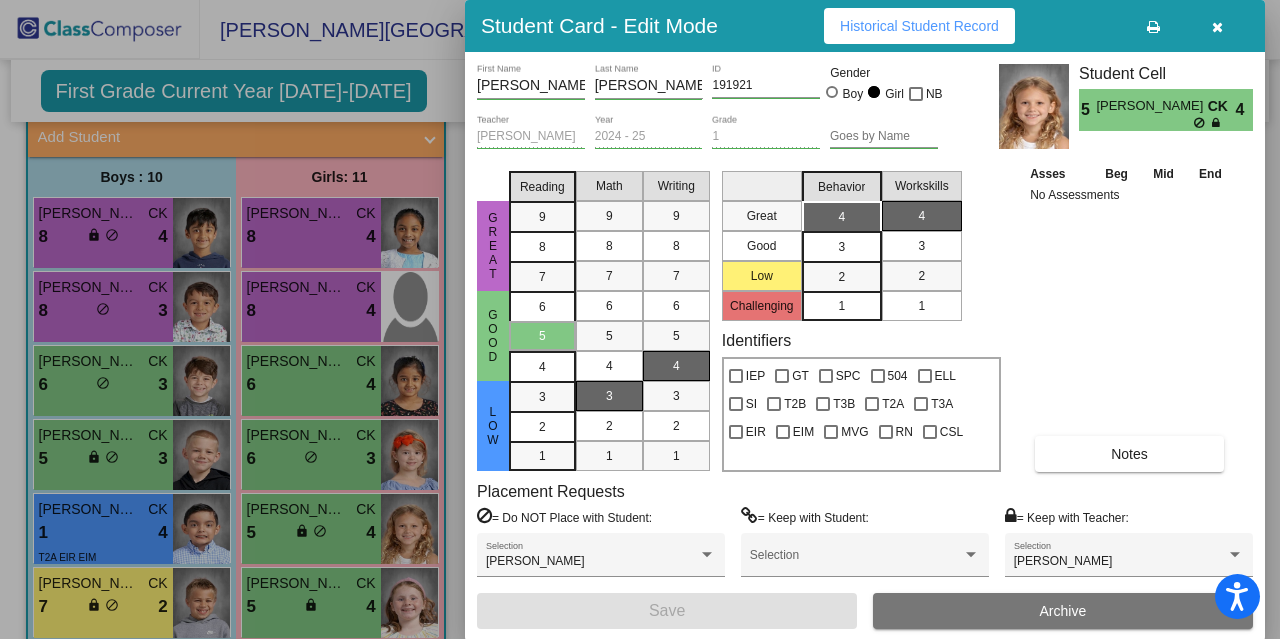 click at bounding box center (1217, 27) 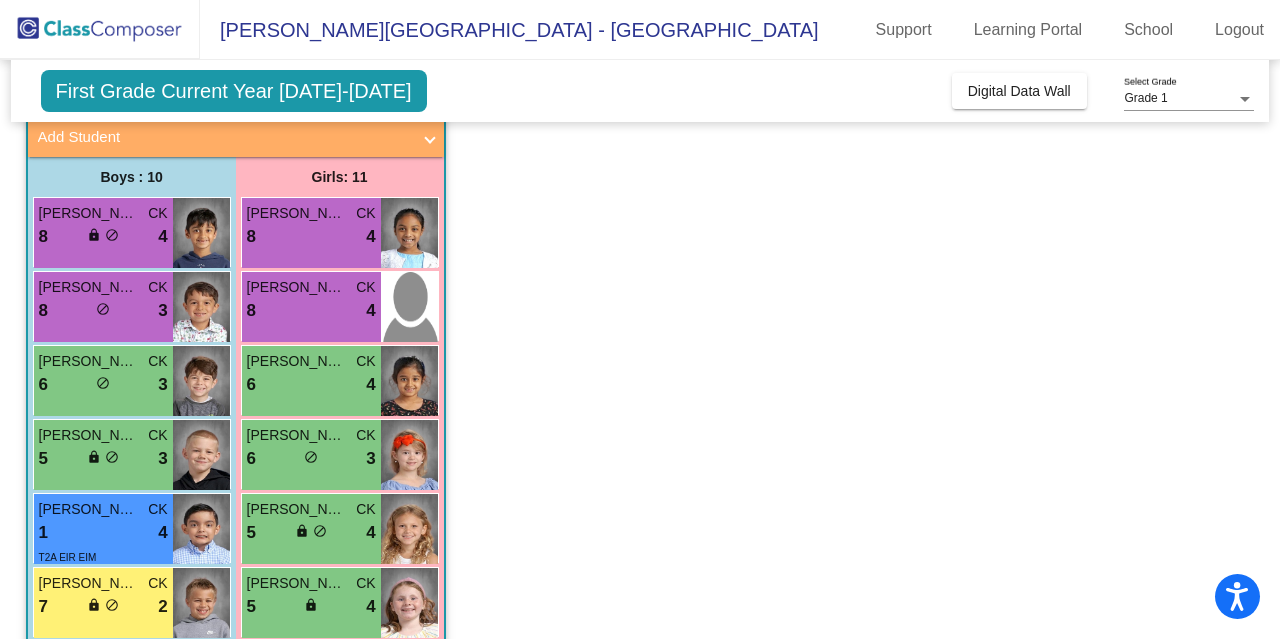 click on "Class 3   - Keen  picture_as_pdf Caroline Keen  Add Student  First Name Last Name Student Id  (Recommended)   Boy   Girl   Non Binary Add Close  Boys : 10  Aryash Sharma-Borole CK 8 lock do_not_disturb_alt 4 Lincoln Chapman CK 8 lock do_not_disturb_alt 3 Ekmel Ayar CK 6 lock do_not_disturb_alt 3 Owen Garcia CK 5 lock do_not_disturb_alt 3 William Mendoza CK 1 lock do_not_disturb_alt 4 T2A EIR EIM Grayson Kouznetsov CK 7 lock do_not_disturb_alt 2 Samskrut Perni CK 6 lock do_not_disturb_alt 2 Robert Grissom CK 5 lock do_not_disturb_alt 2 Tobin Casey CK 4 lock do_not_disturb_alt 2 SPC Austin Powell CK 4 lock do_not_disturb_alt 2 Girls: 11 Aadvika Kaparthi CK 8 lock do_not_disturb_alt 4 Parul Saxena CK 8 lock do_not_disturb_alt 4 Ivana Thind CK 6 lock do_not_disturb_alt 4 Sophia Dalianas CK 6 lock do_not_disturb_alt 3 Miller Quinones CK 5 lock do_not_disturb_alt 4 Isabella Schafer CK 5 lock do_not_disturb_alt 4 Amine Ucar CK 5 lock do_not_disturb_alt 4 Savannah Kenny CK 5 lock do_not_disturb_alt 3 Neeva Dolezal" 